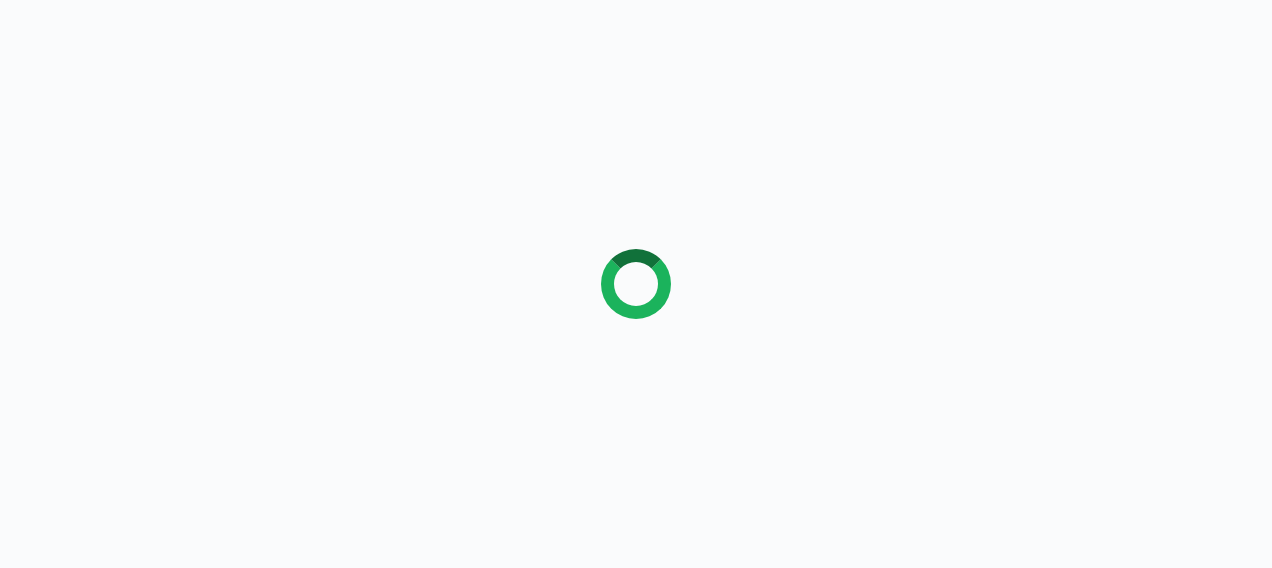 scroll, scrollTop: 0, scrollLeft: 0, axis: both 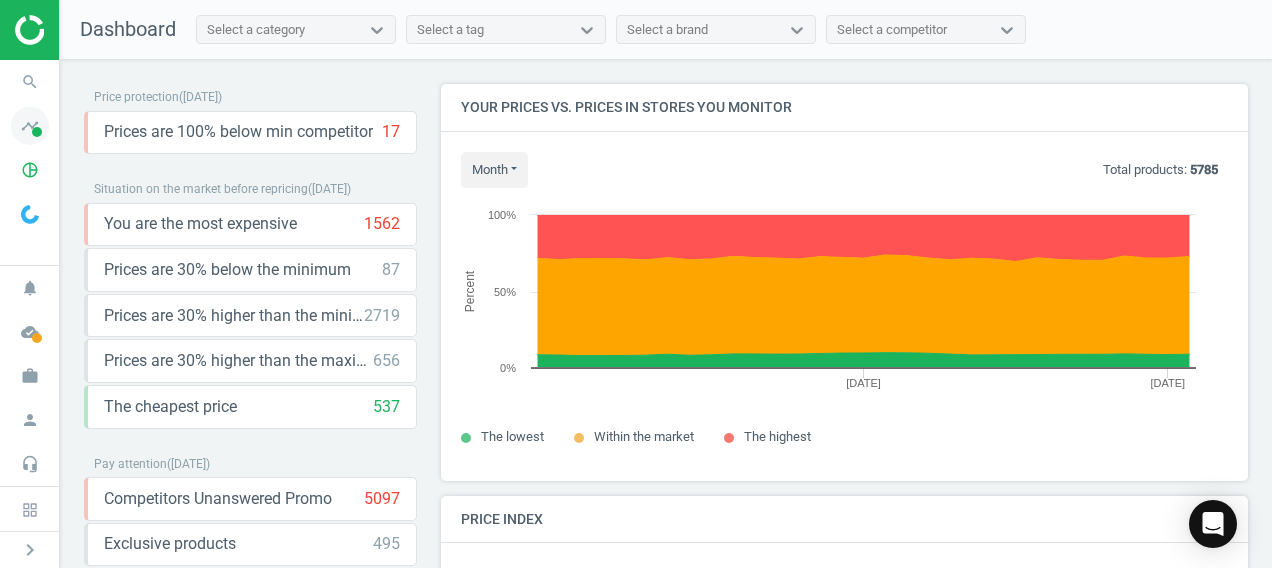 click at bounding box center [37, 132] 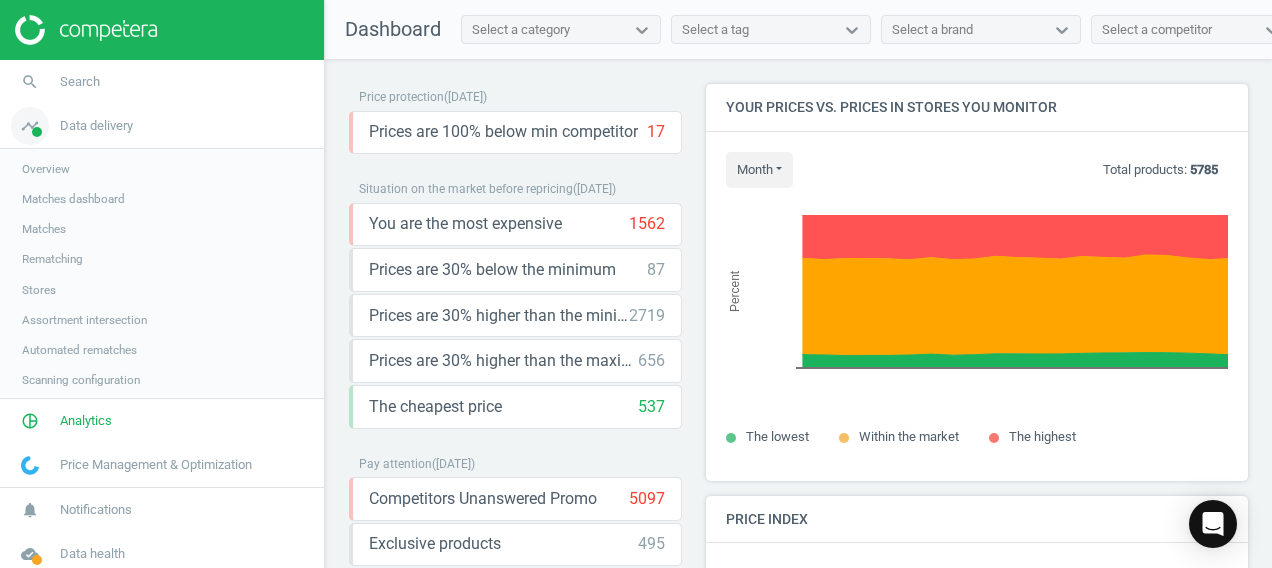 scroll, scrollTop: 426, scrollLeft: 690, axis: both 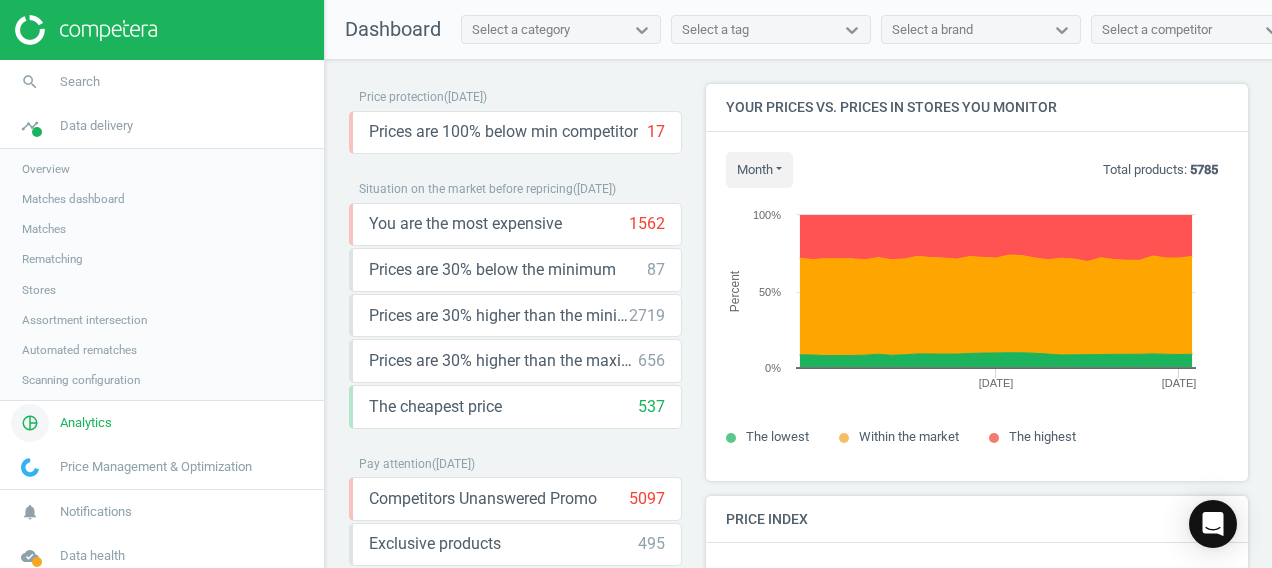 click on "Analytics" at bounding box center (86, 423) 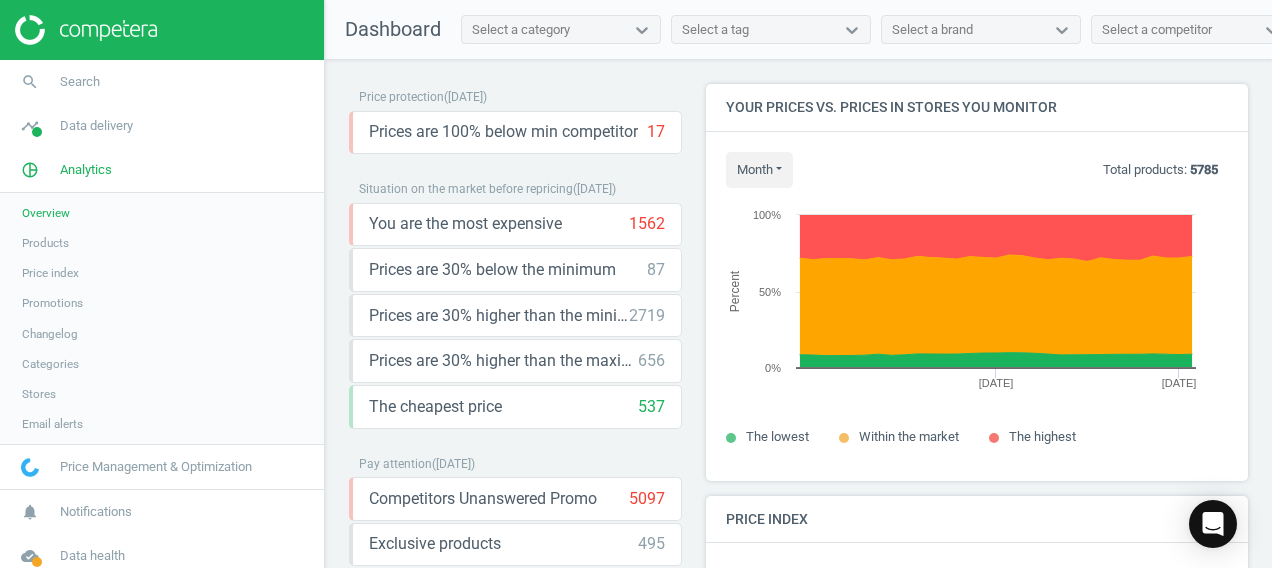 click on "Products" at bounding box center (45, 243) 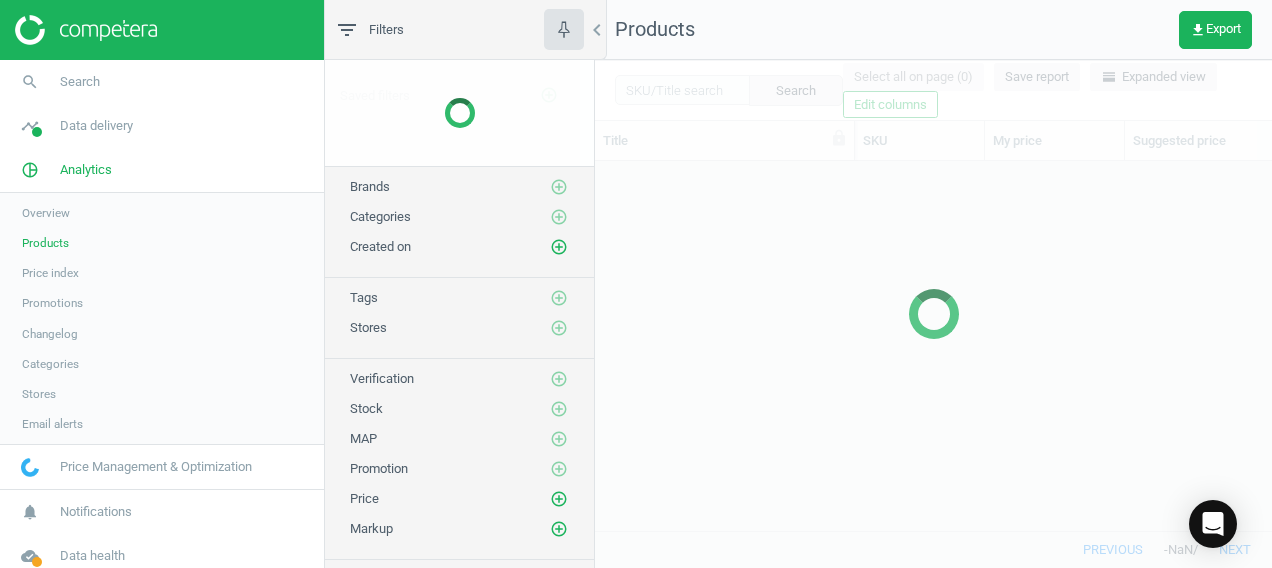 scroll, scrollTop: 16, scrollLeft: 16, axis: both 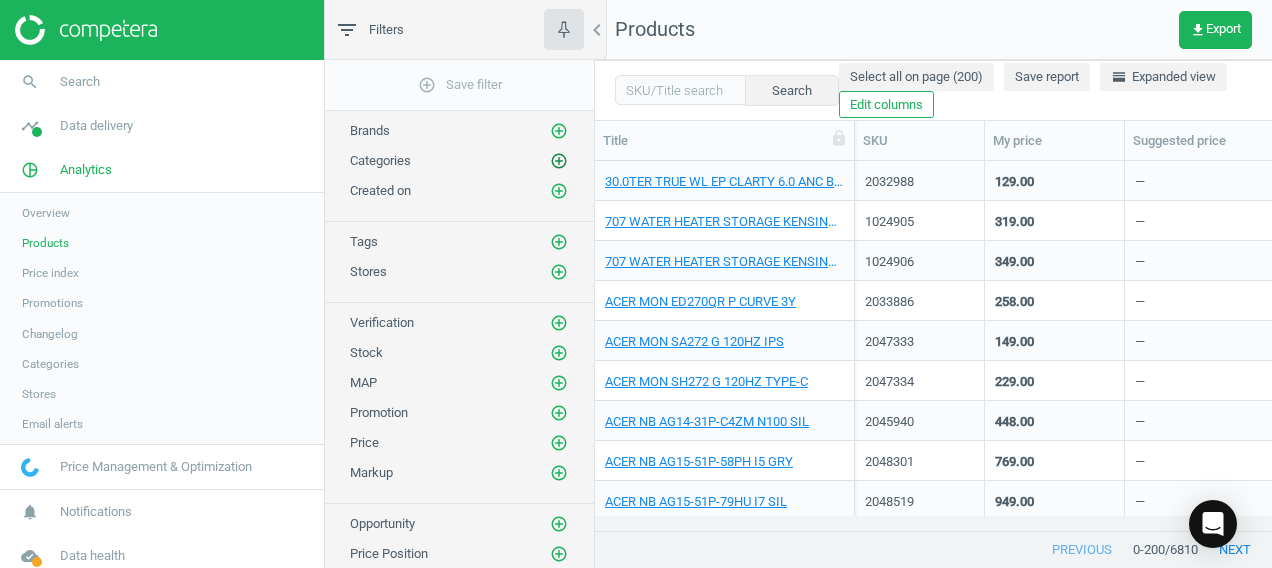 click on "add_circle_outline" at bounding box center [559, 161] 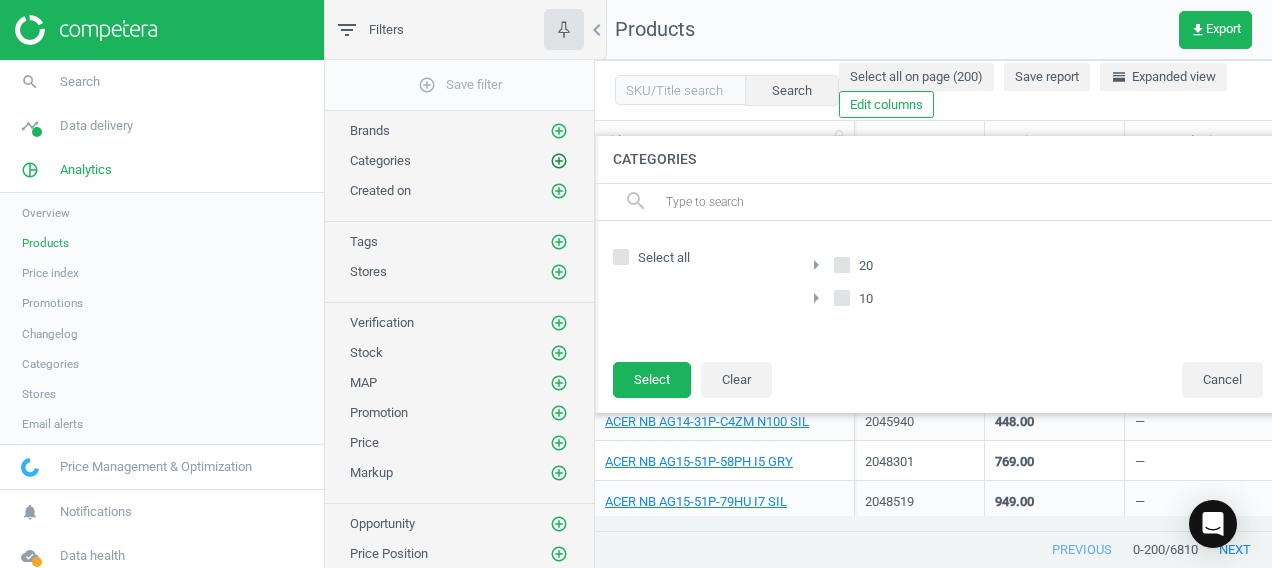 click on "add_circle_outline" at bounding box center (559, 161) 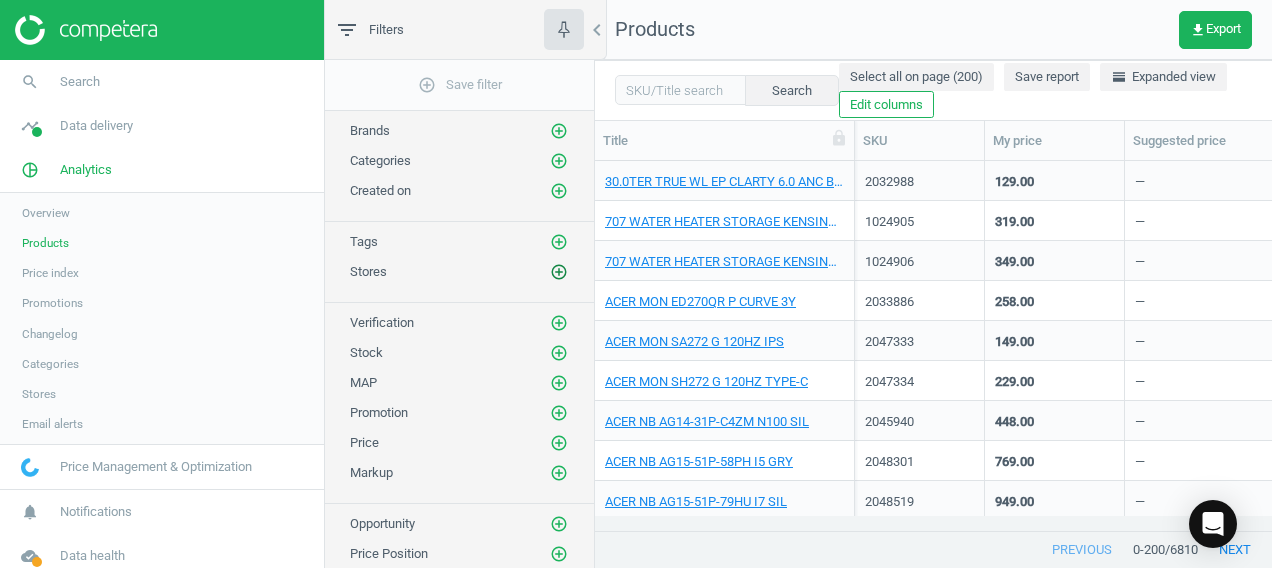 click on "add_circle_outline" at bounding box center [559, 272] 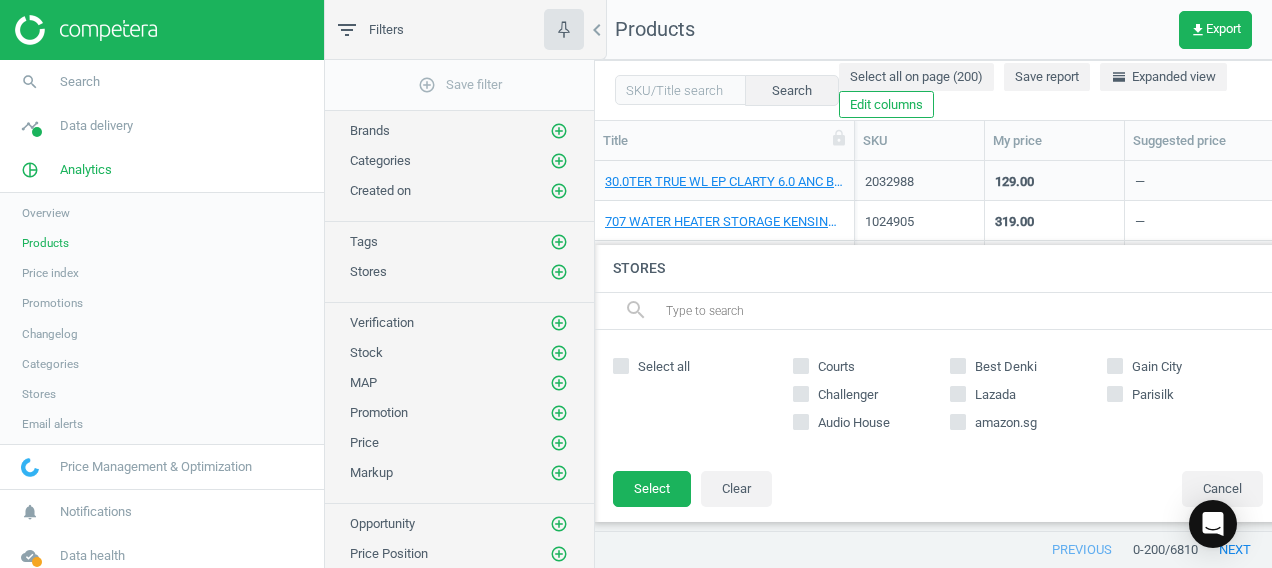click on "Courts Best Denki Gain City Challenger  Lazada Parisilk Audio House amazon.sg" at bounding box center (1028, 400) 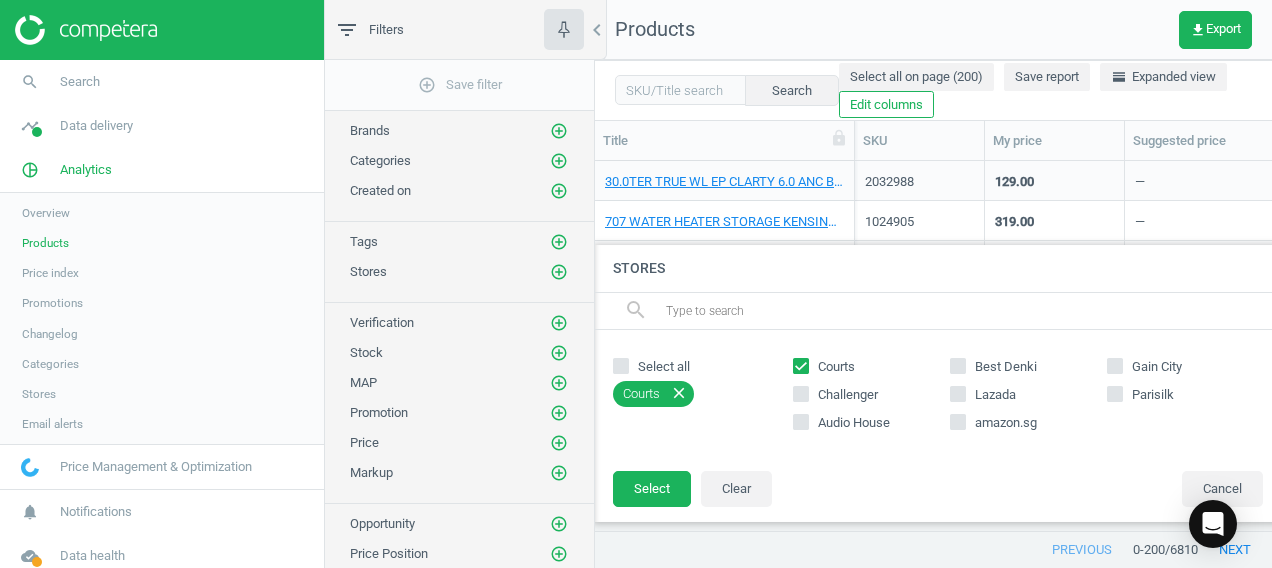 click 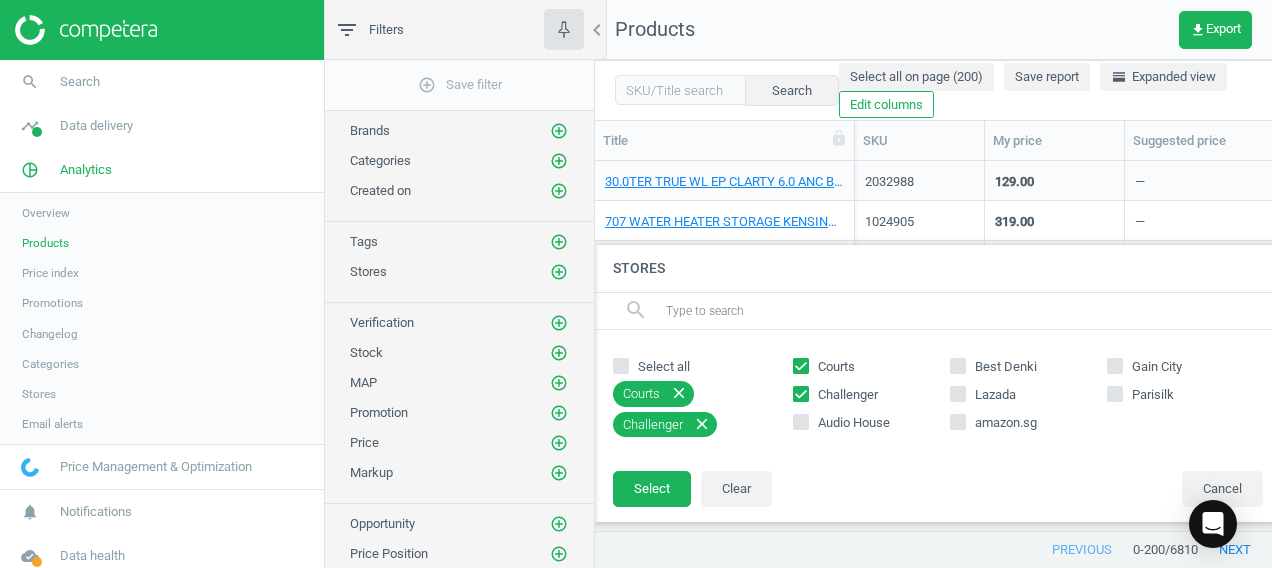 drag, startPoint x: 806, startPoint y: 421, endPoint x: 876, endPoint y: 407, distance: 71.38628 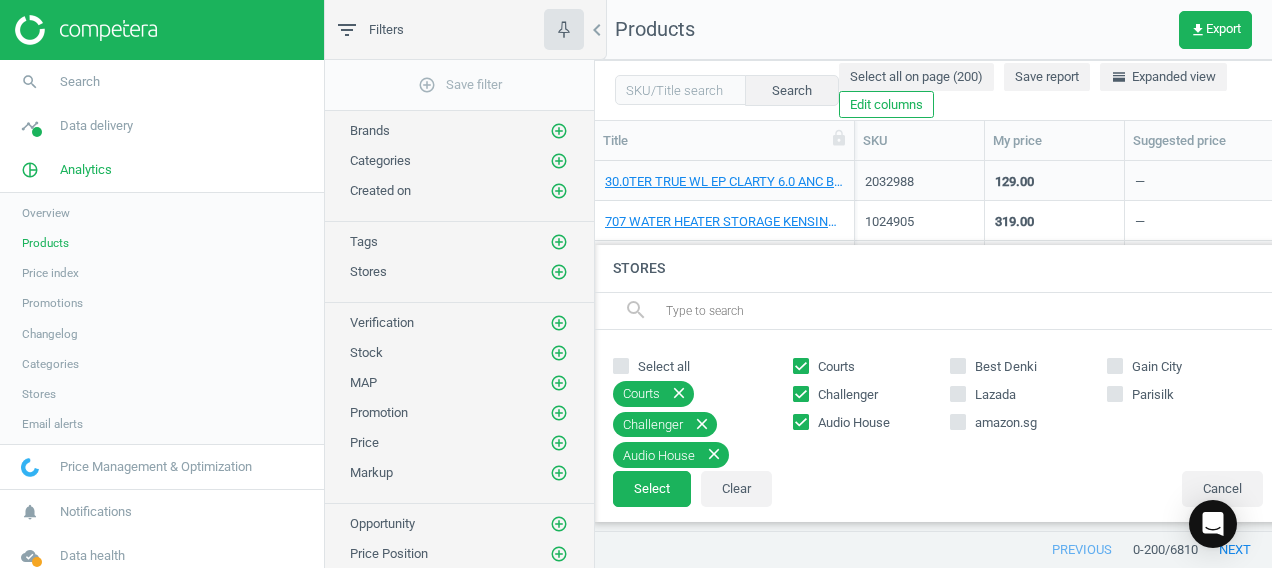 click on "Best Denki" at bounding box center (957, 365) 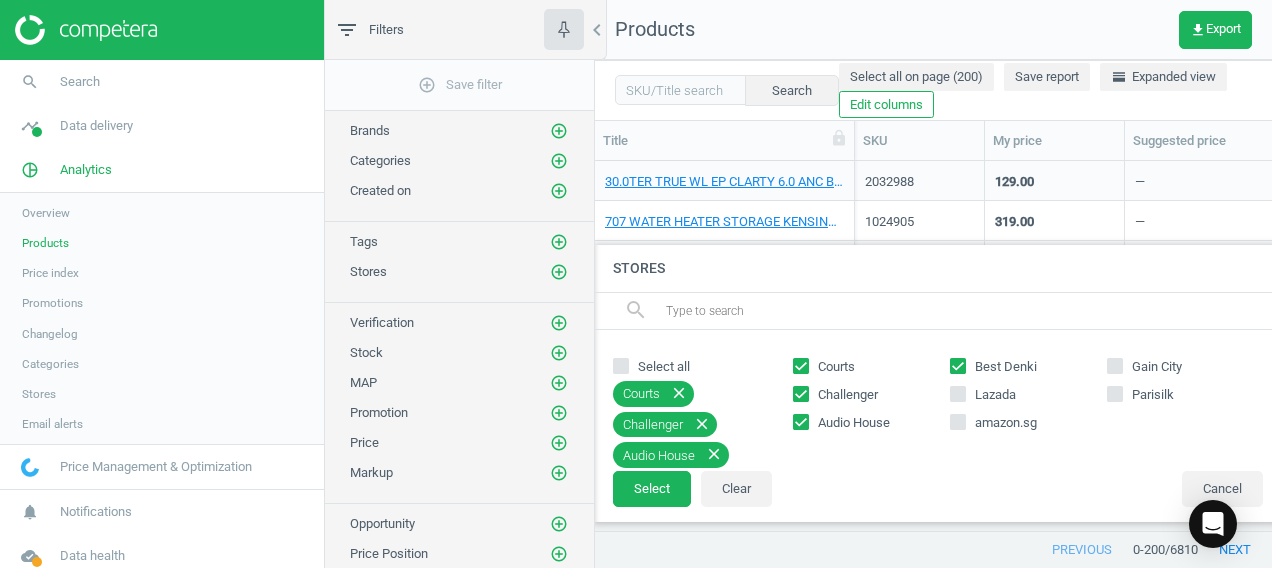 click on "Gain City" at bounding box center [1114, 365] 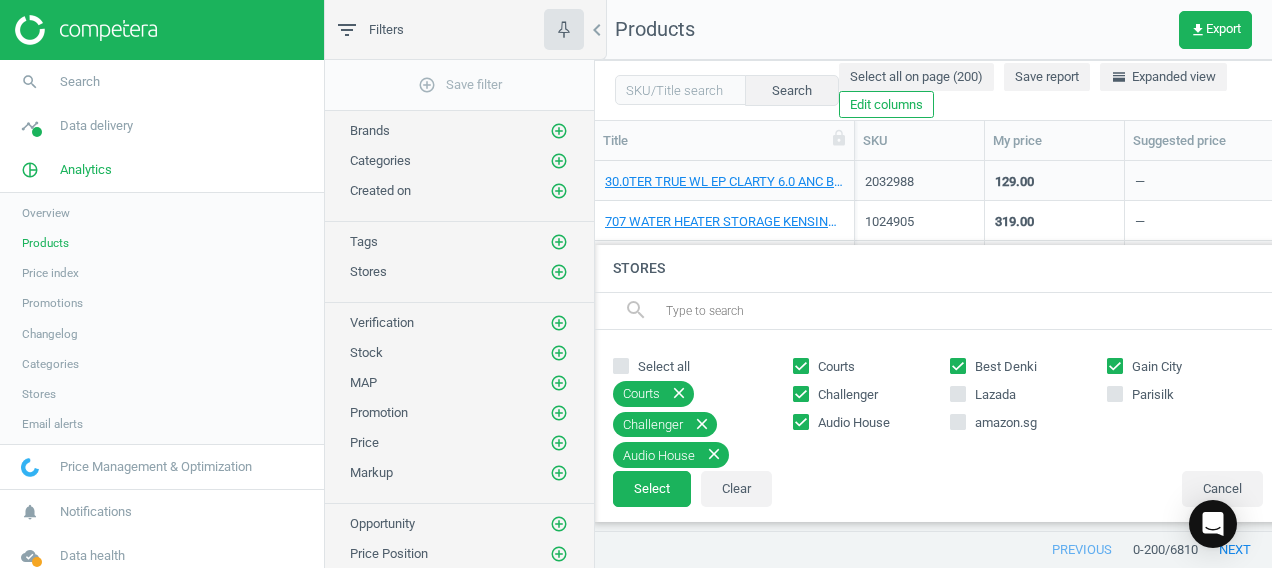 click on "Lazada" at bounding box center [1028, 395] 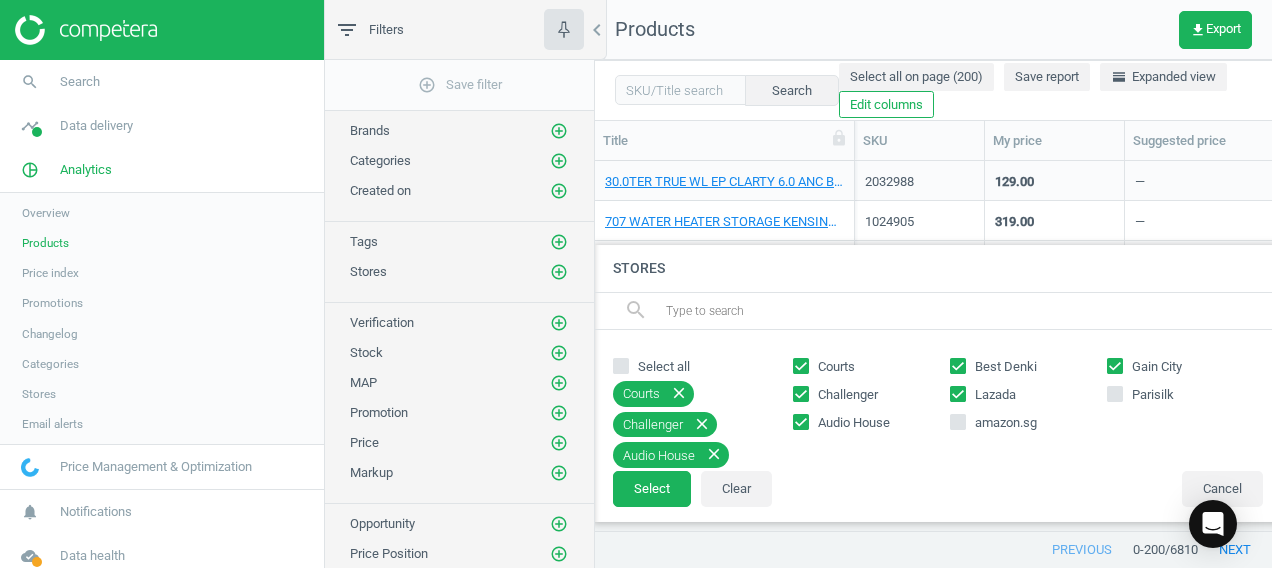 click on "Parisilk" at bounding box center (1114, 393) 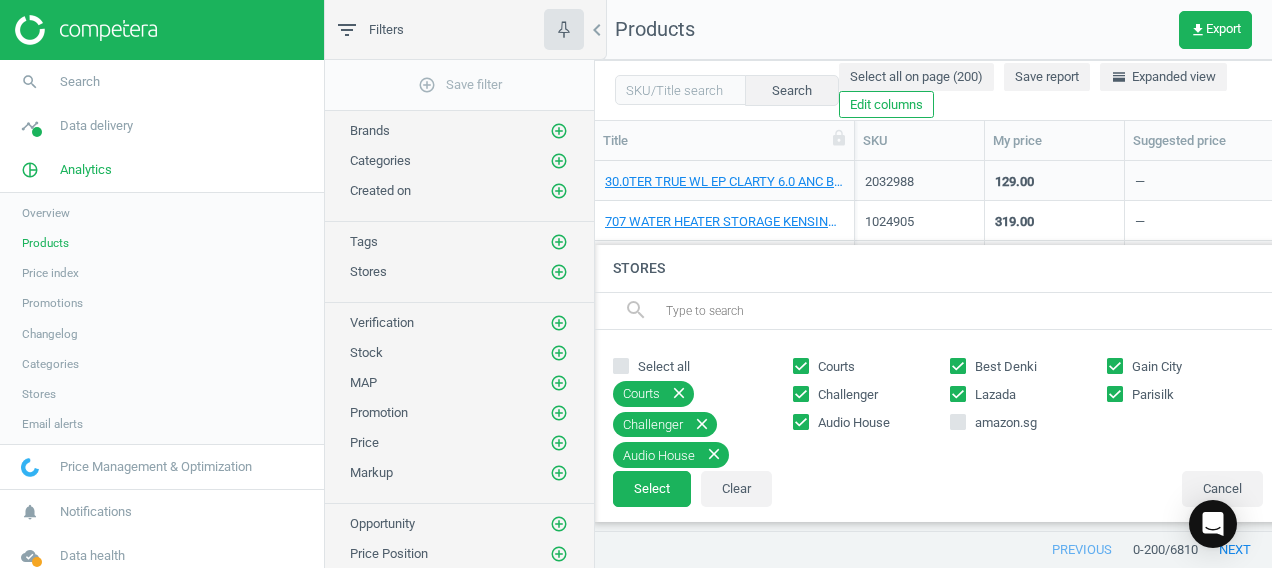 click on "Lazada" at bounding box center (957, 393) 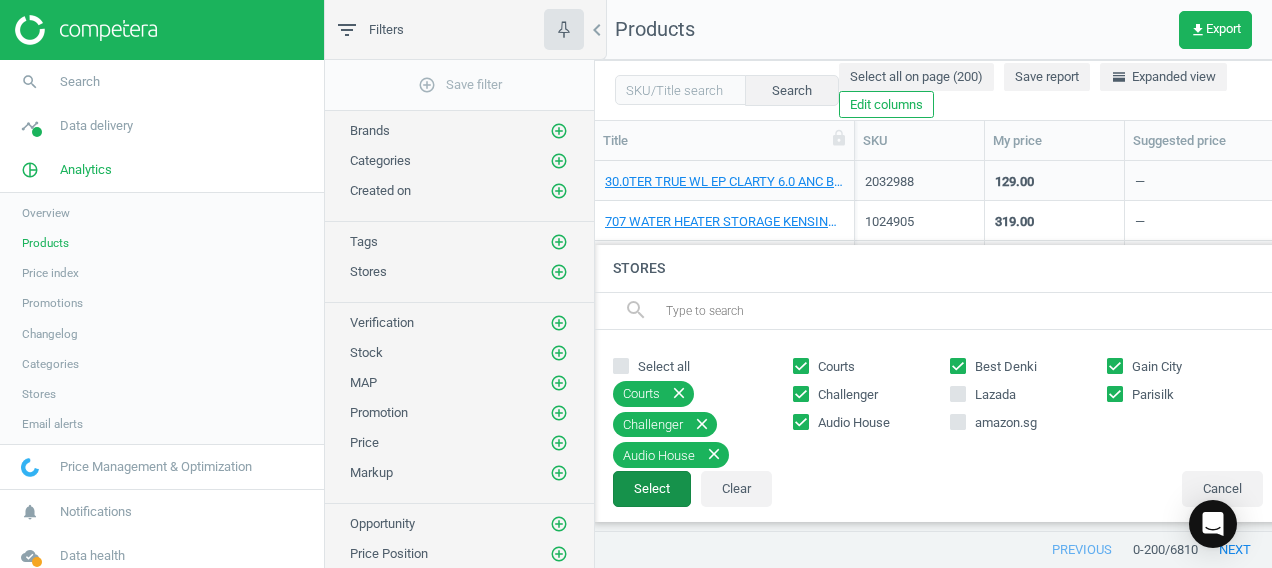click on "Select" at bounding box center (652, 489) 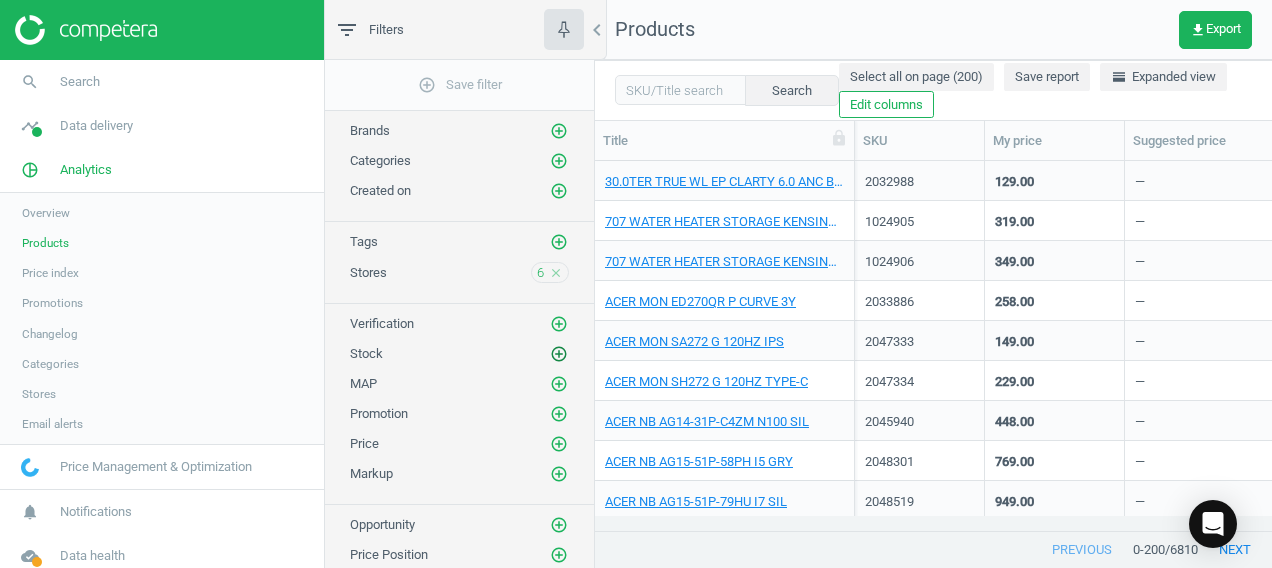 click on "add_circle_outline" at bounding box center (559, 354) 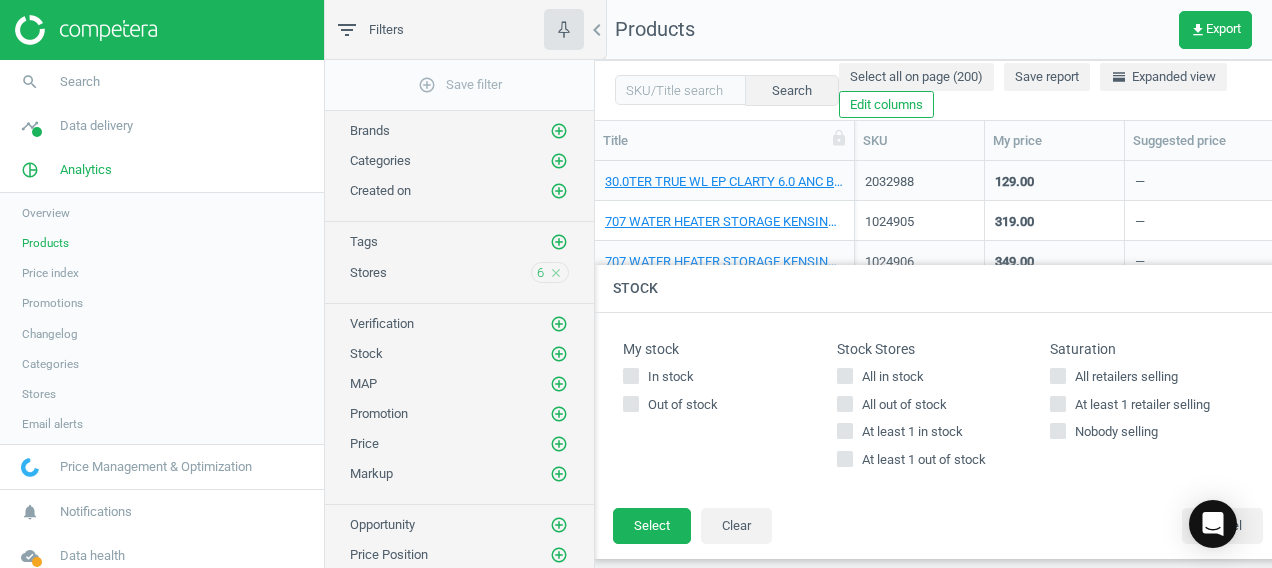 click on "At least 1 in stock" at bounding box center [912, 432] 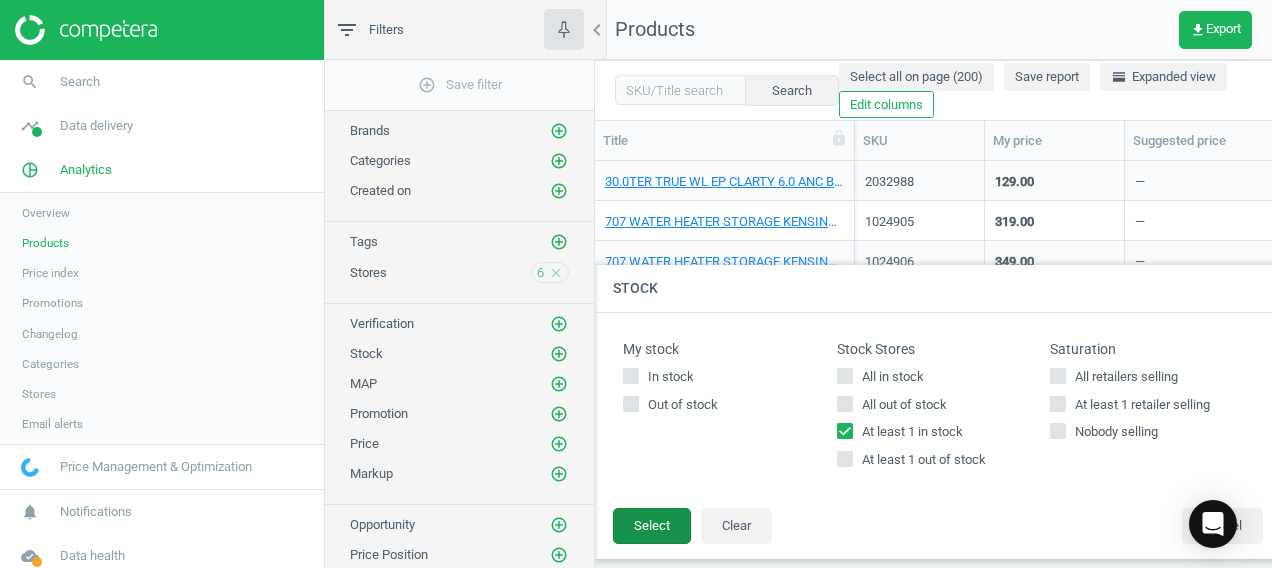 click on "Select" at bounding box center [652, 526] 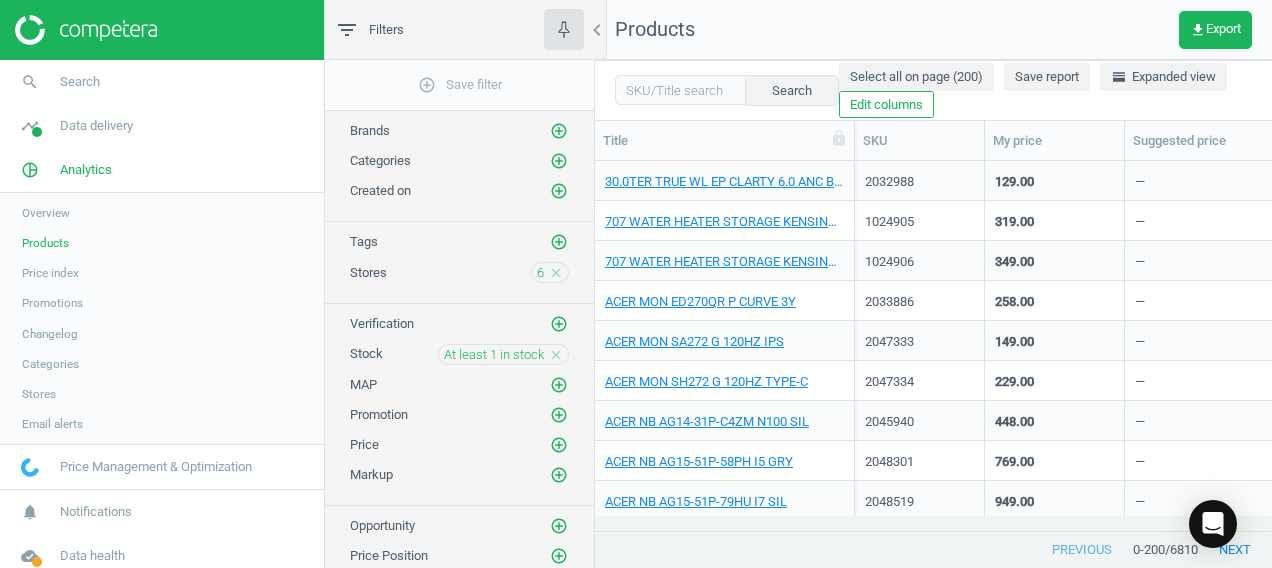 scroll, scrollTop: 255, scrollLeft: 337, axis: both 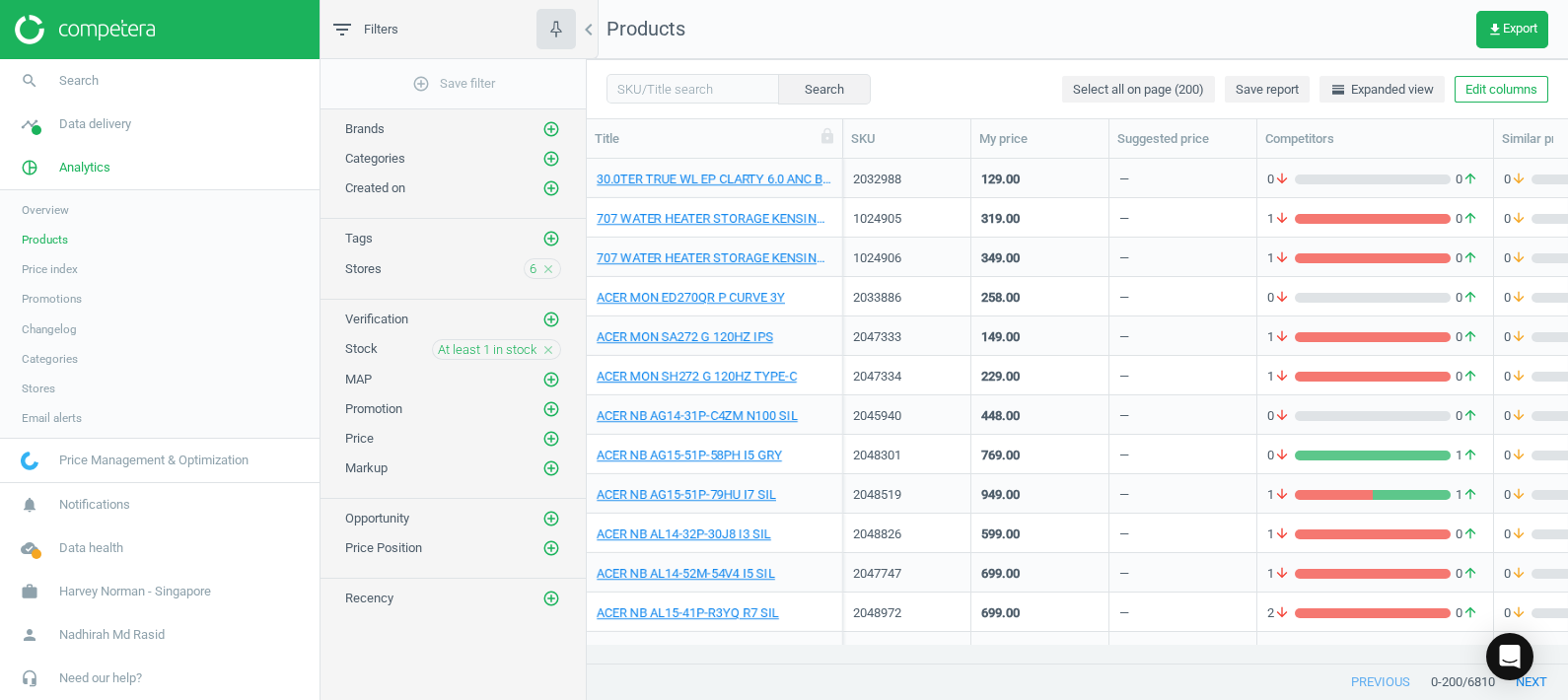 click on "Stores 6 close" at bounding box center (453, 268) 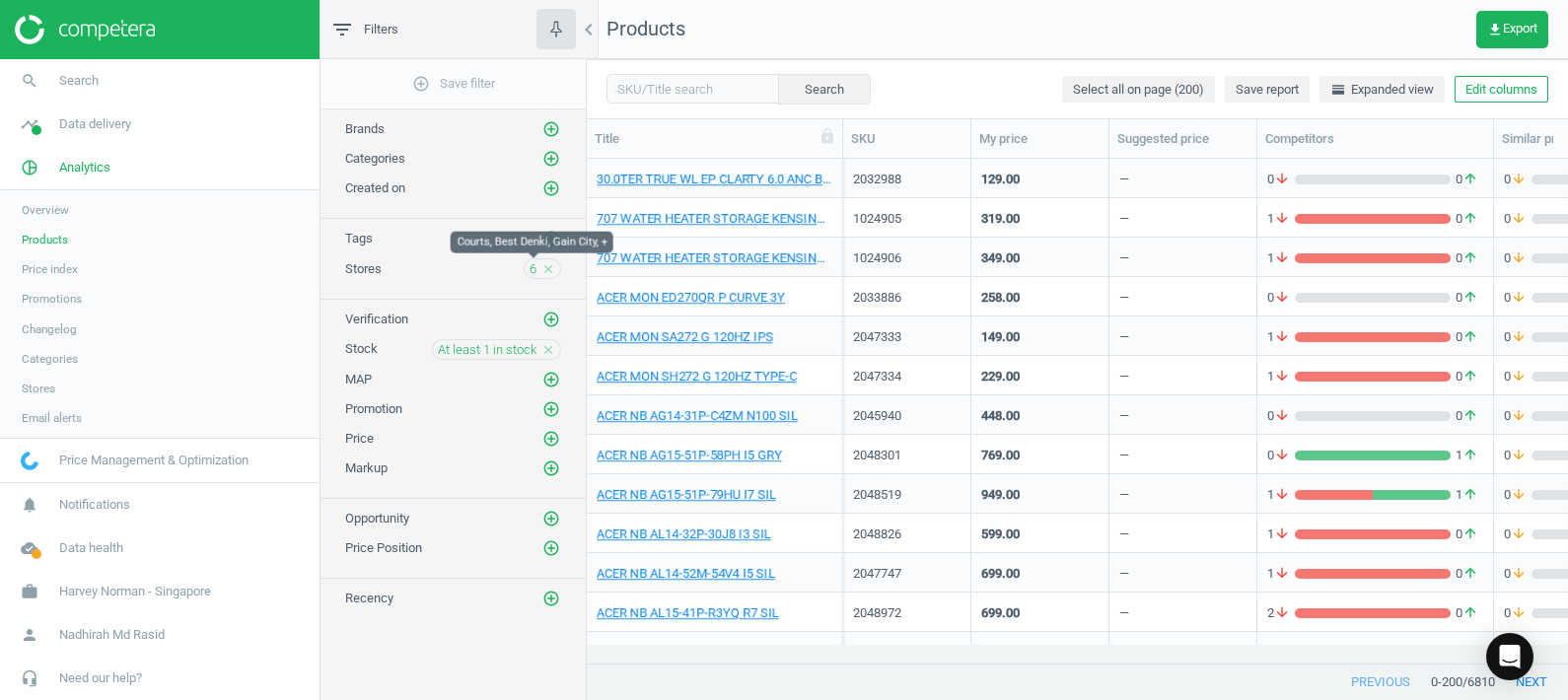 click on "6" at bounding box center [533, 269] 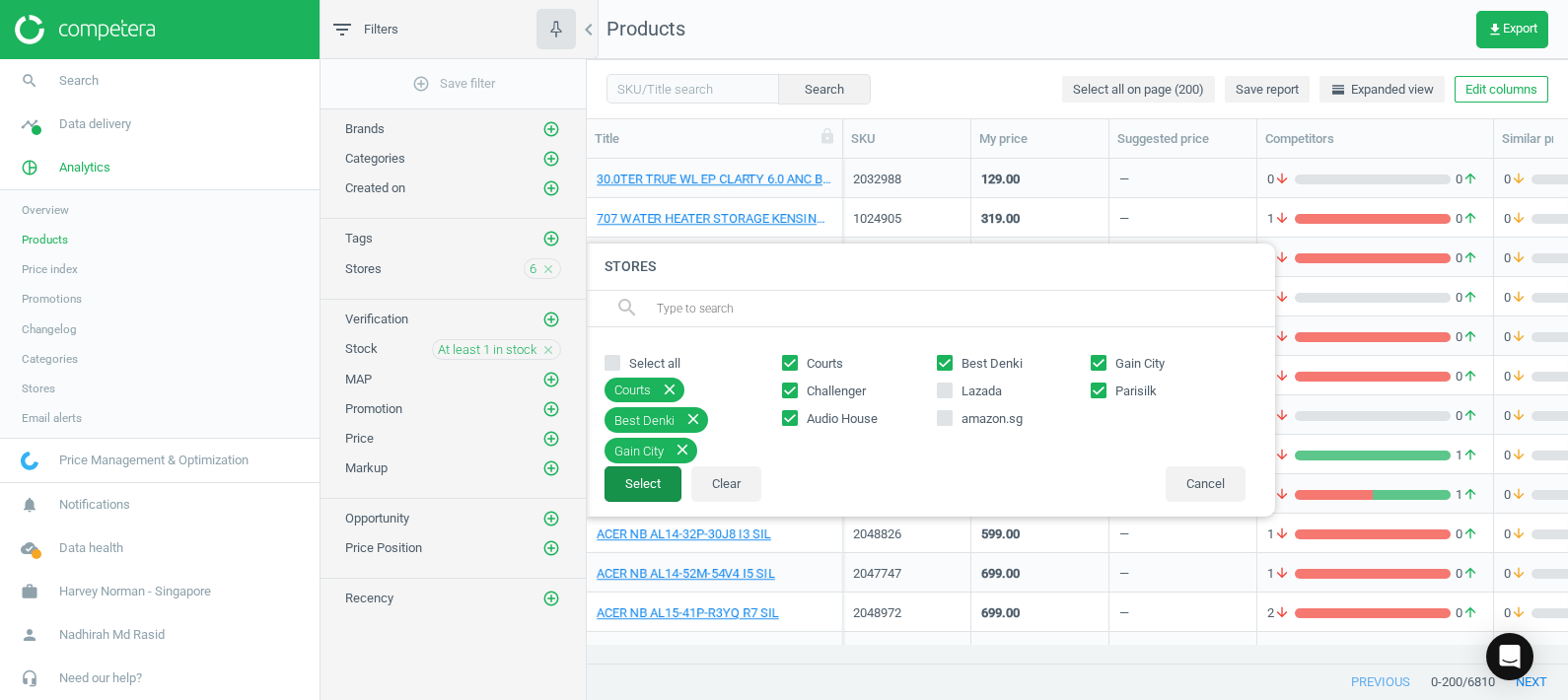 click on "Select" at bounding box center (643, 484) 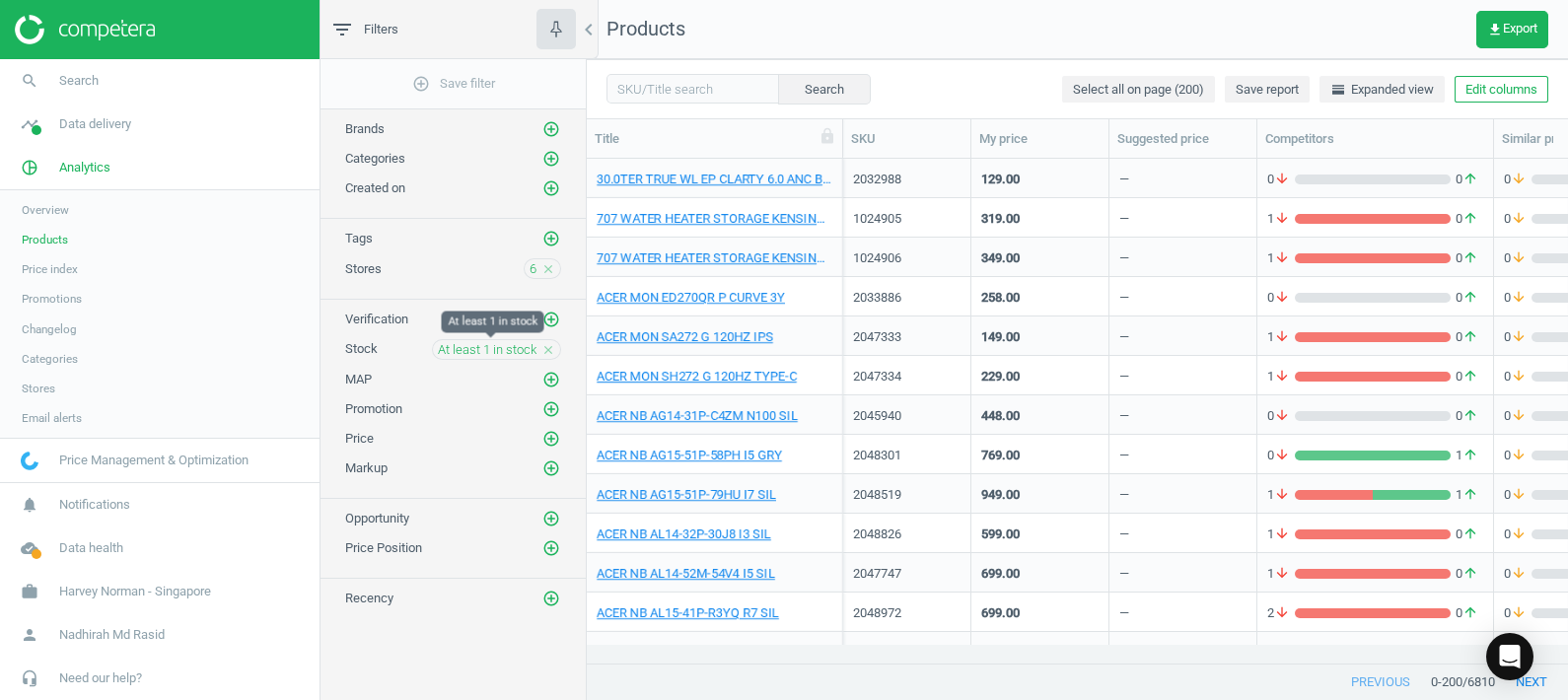 click on "At least 1 in stock" at bounding box center [487, 350] 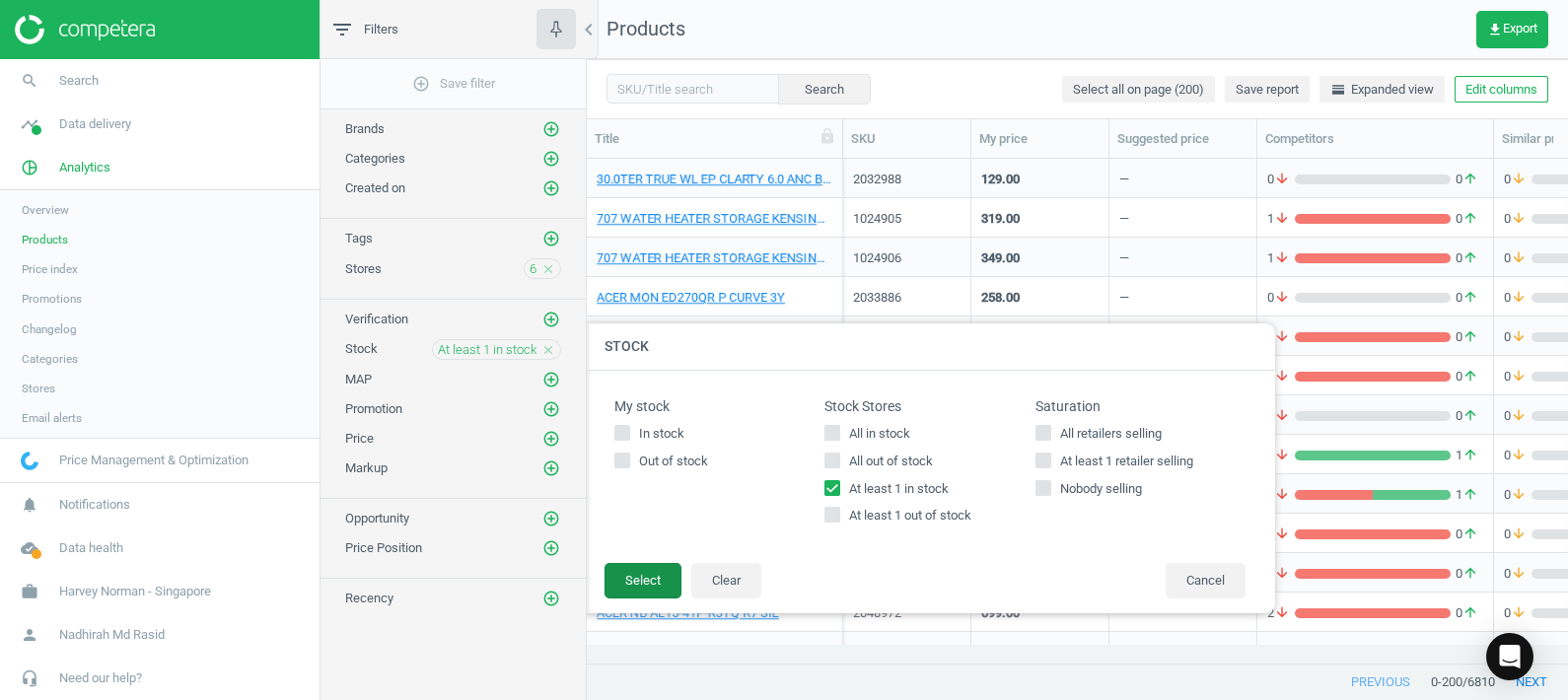 click on "Select" at bounding box center [643, 581] 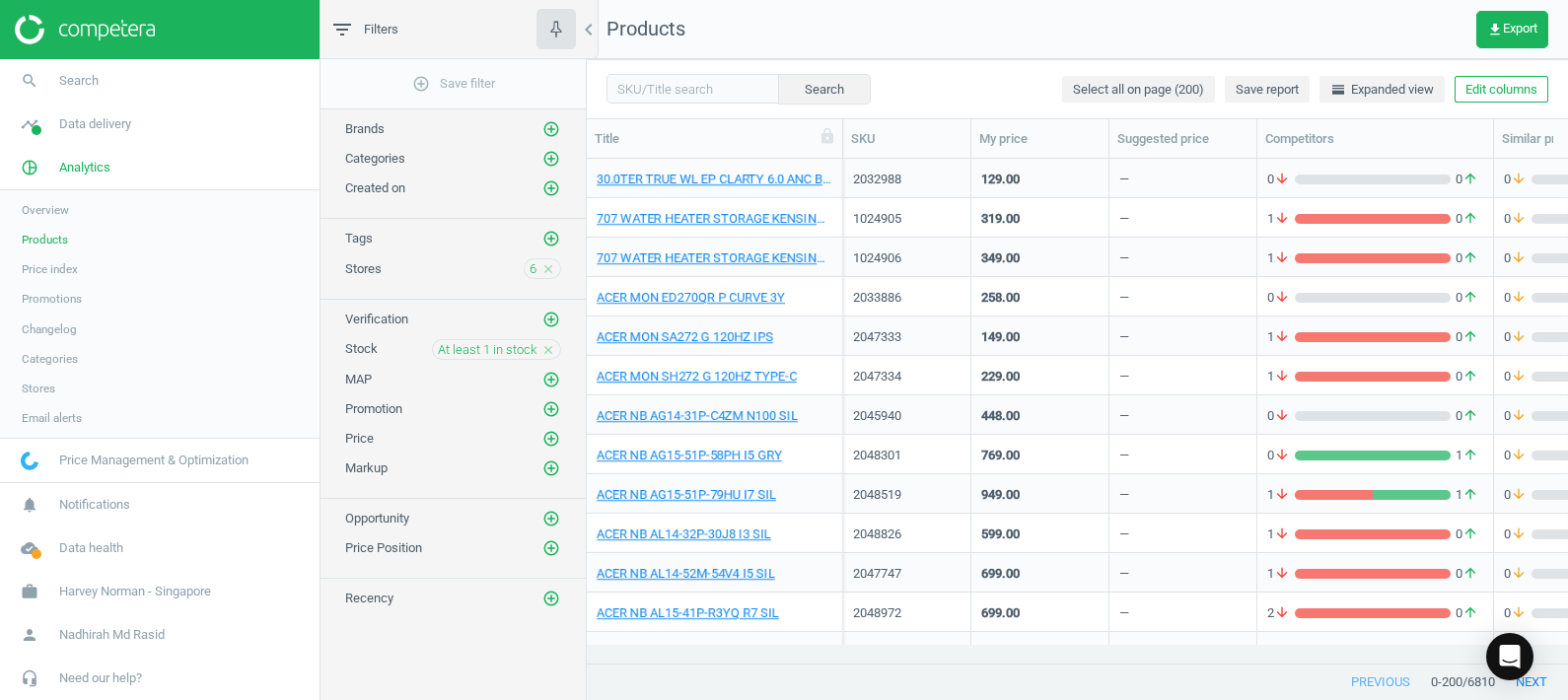 drag, startPoint x: 1253, startPoint y: 92, endPoint x: 640, endPoint y: 274, distance: 639.44742 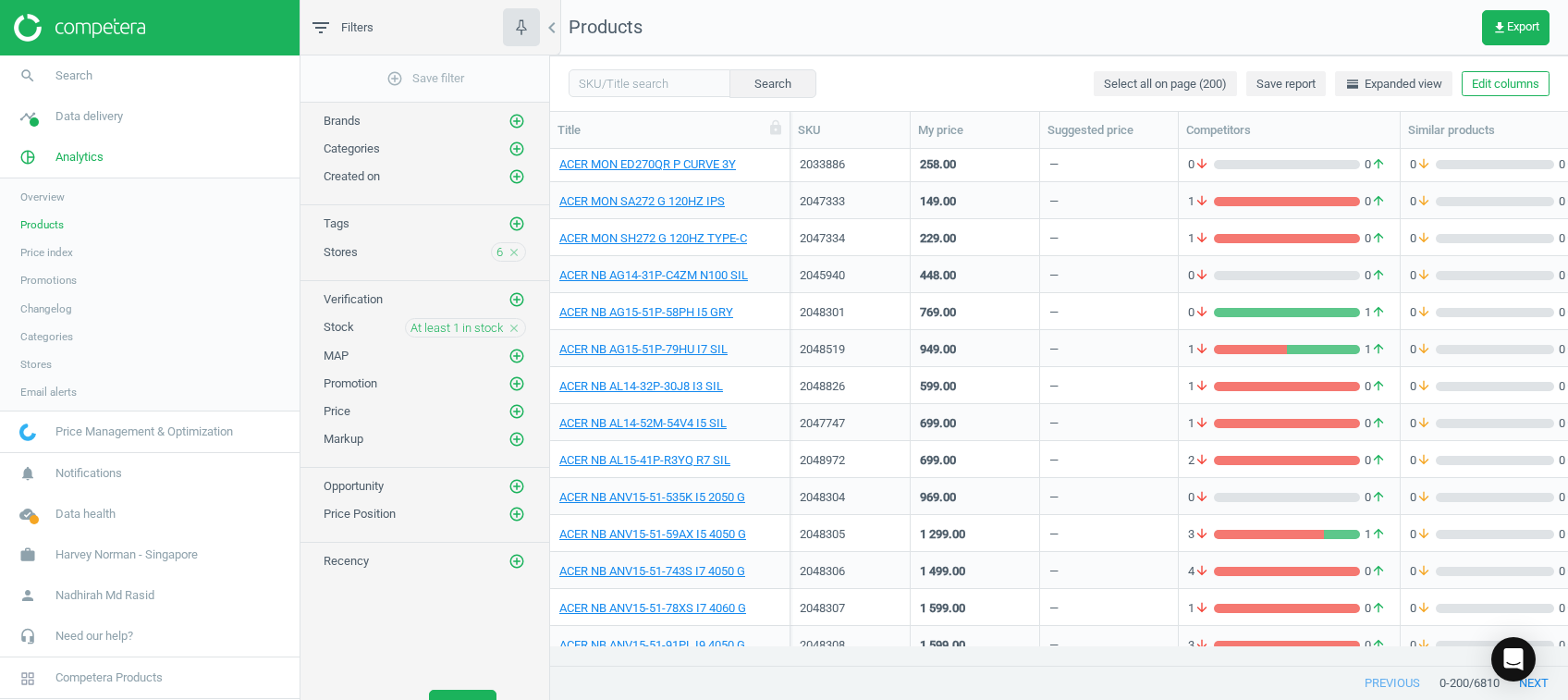 scroll, scrollTop: 116, scrollLeft: 0, axis: vertical 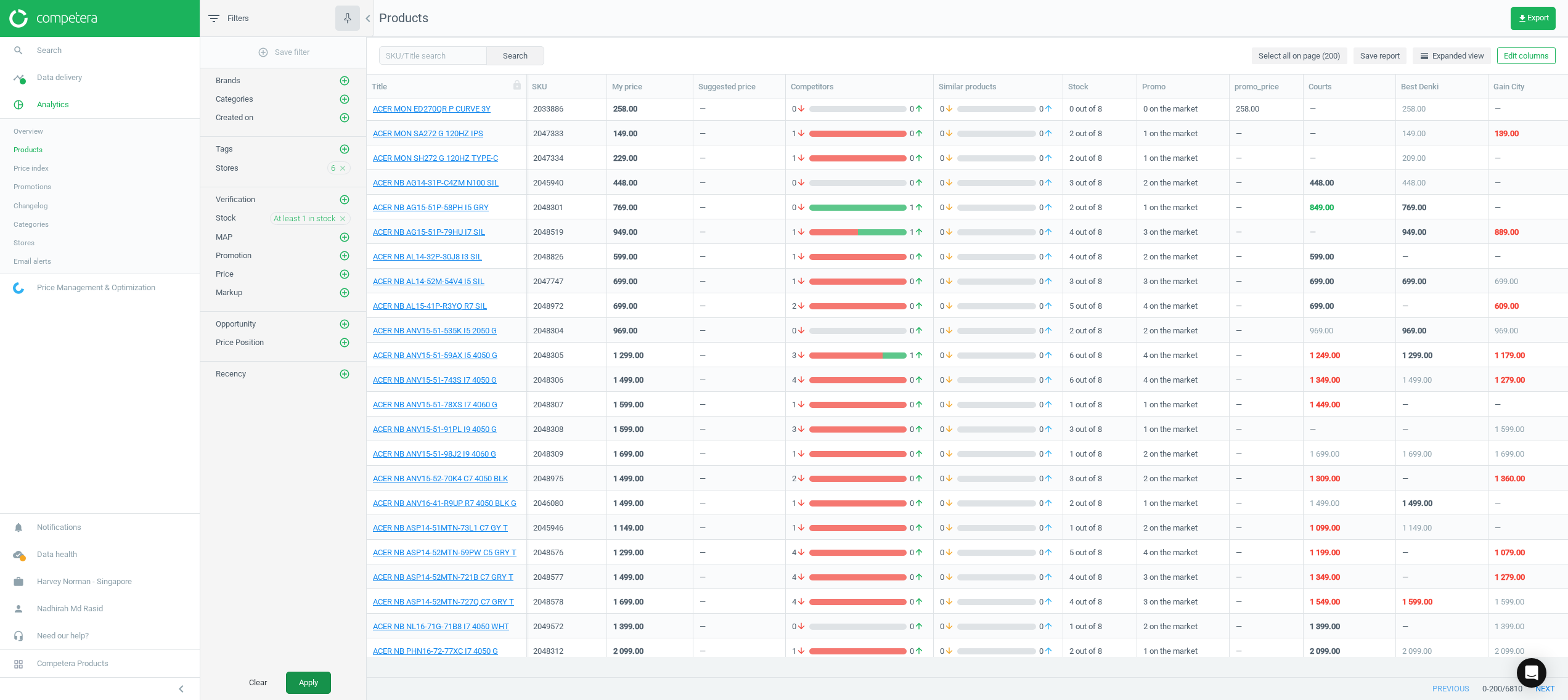 click on "Apply" at bounding box center (308, 683) 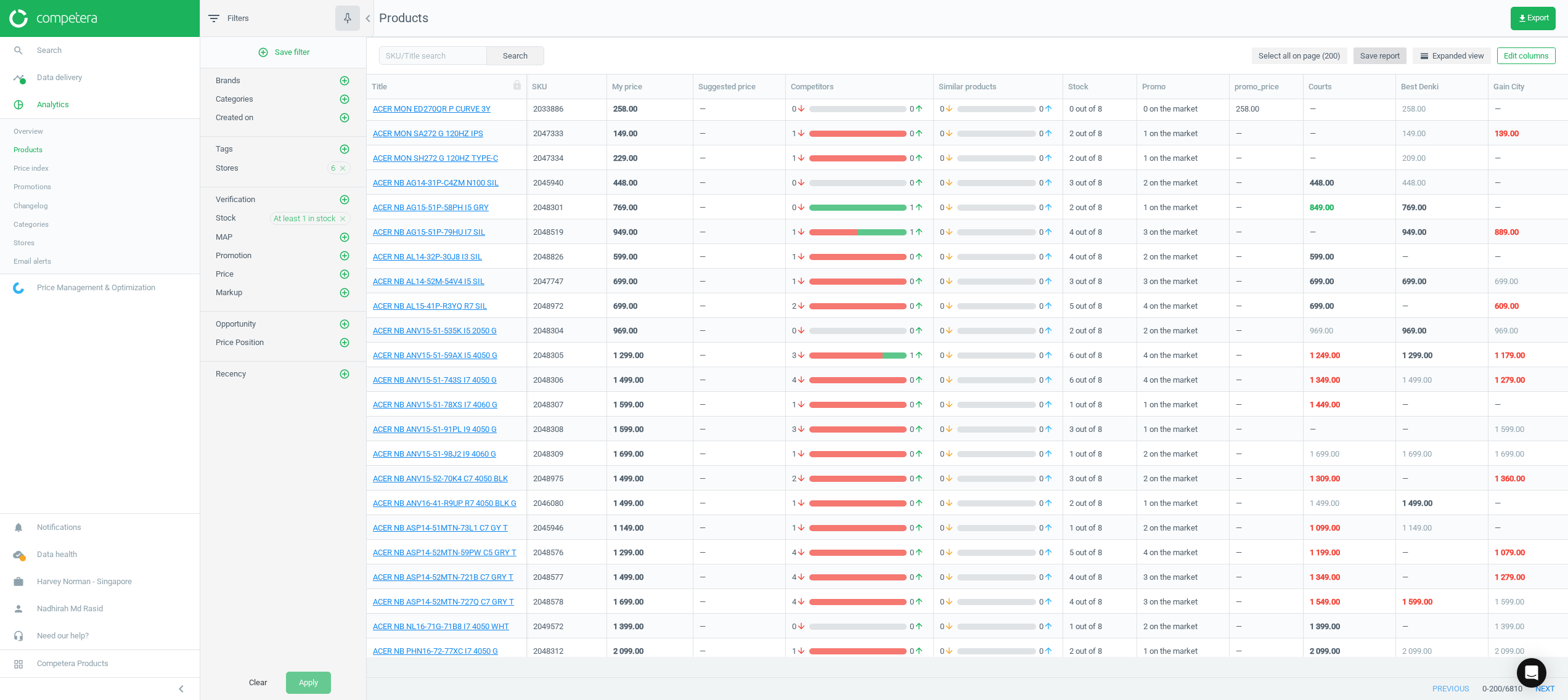 click on "Save report" at bounding box center (1380, 56) 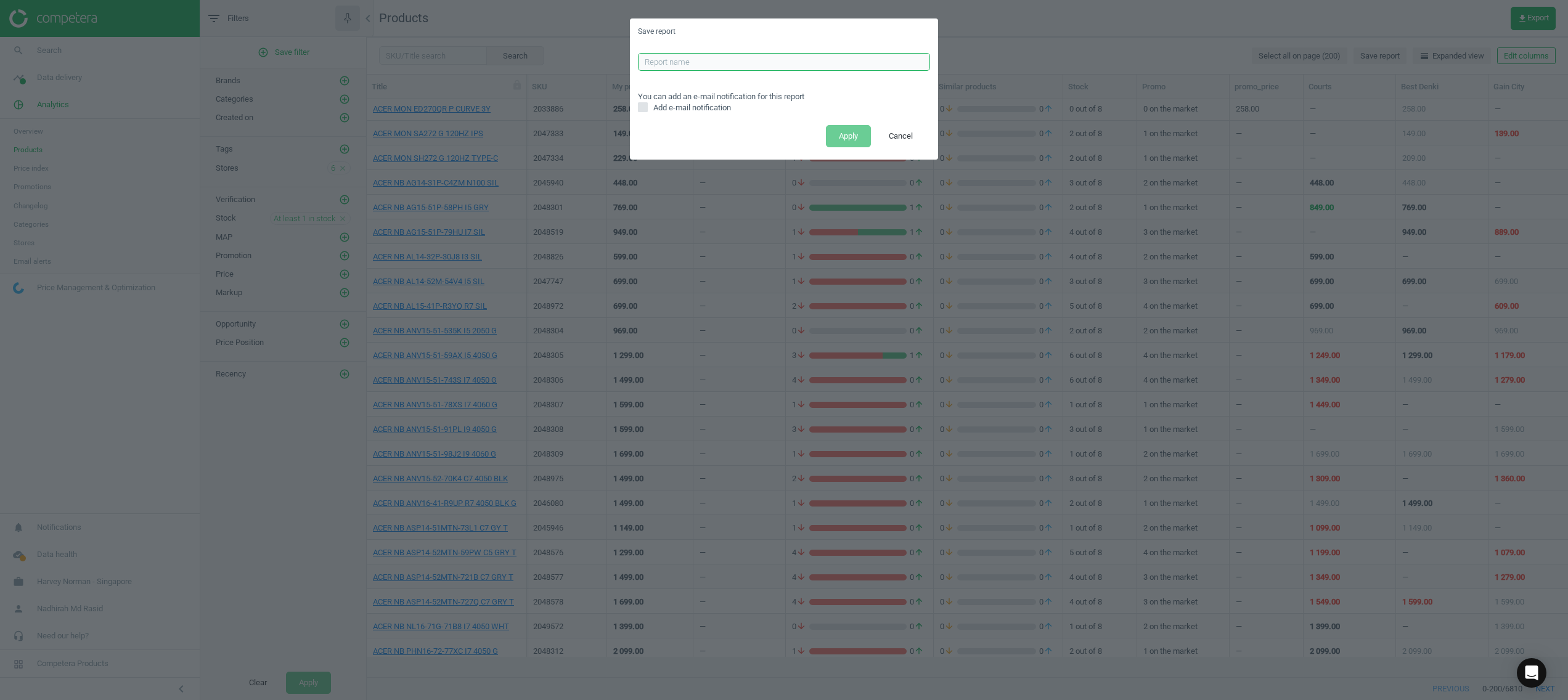 click at bounding box center [784, 62] 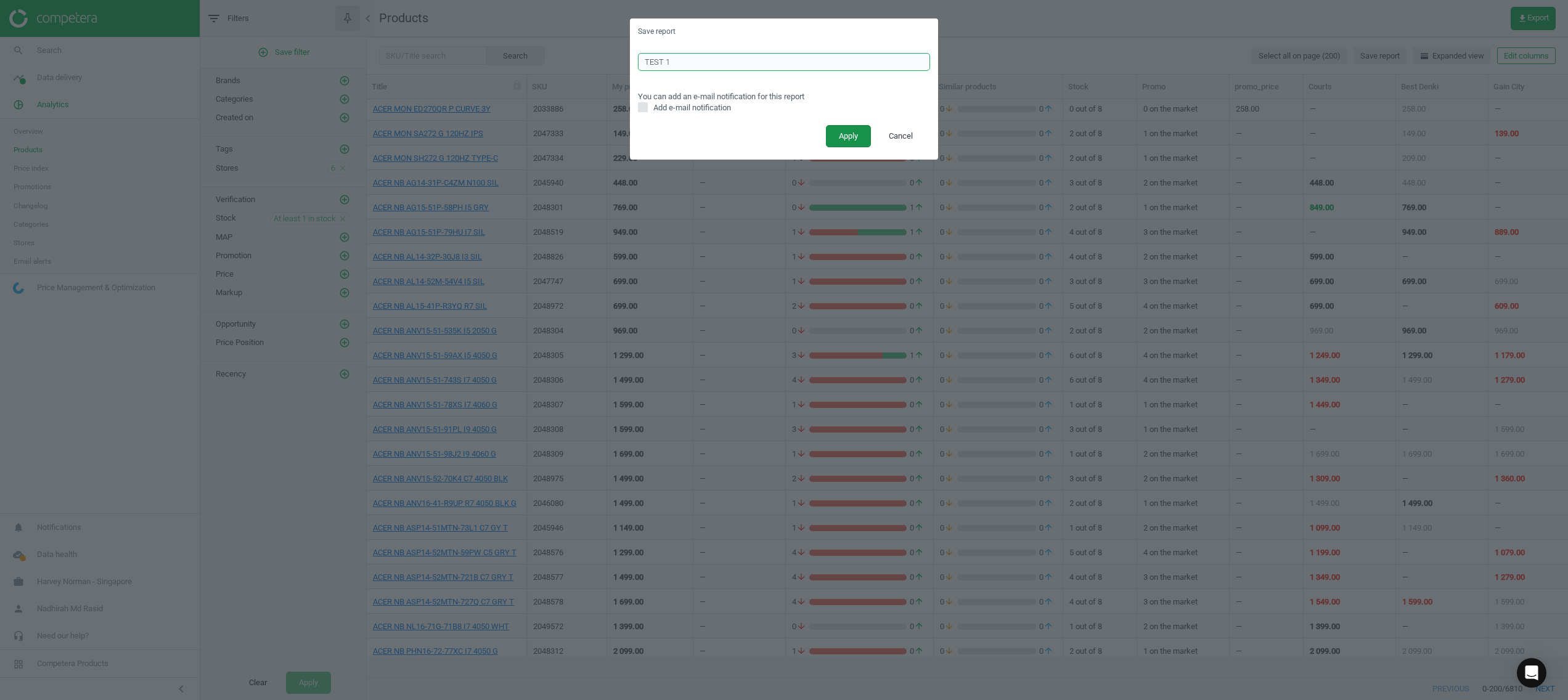 type on "TEST 1" 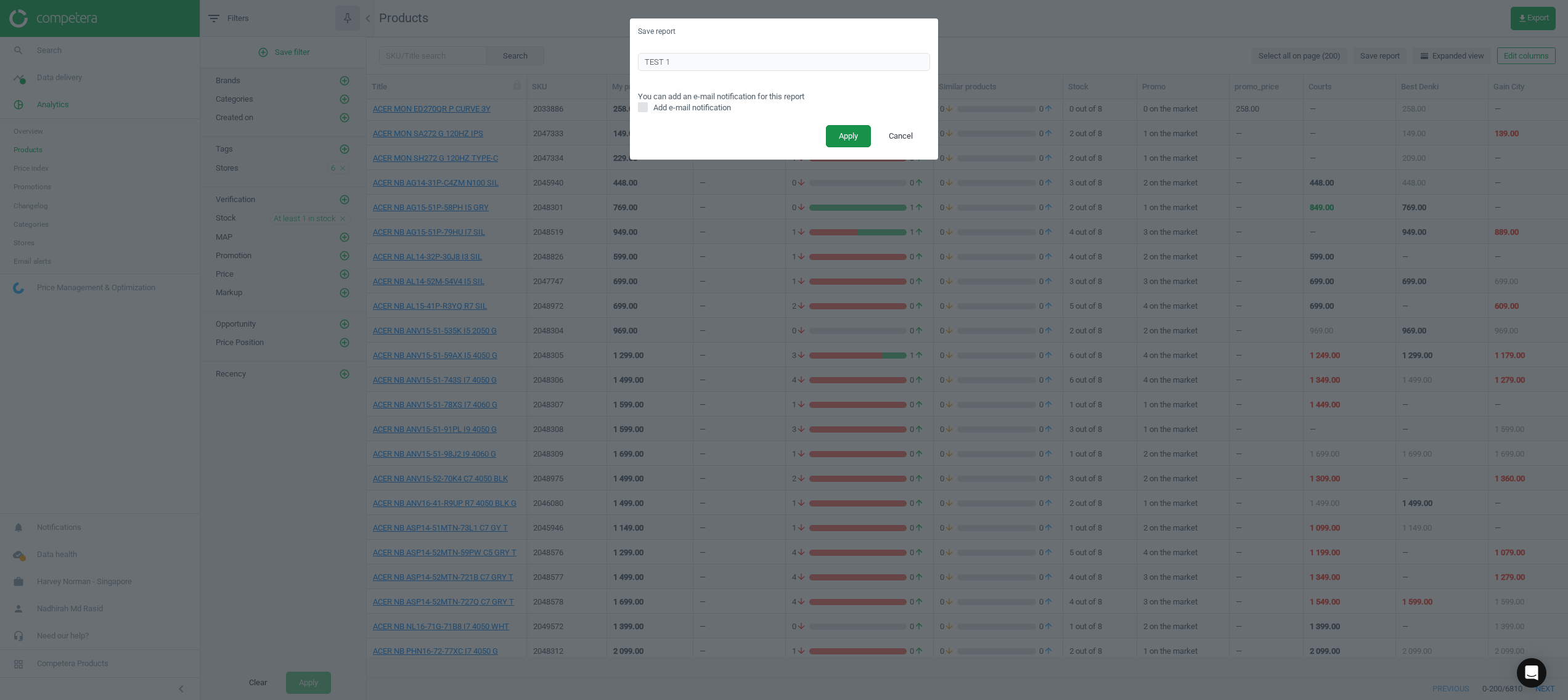 click on "Apply" at bounding box center [848, 136] 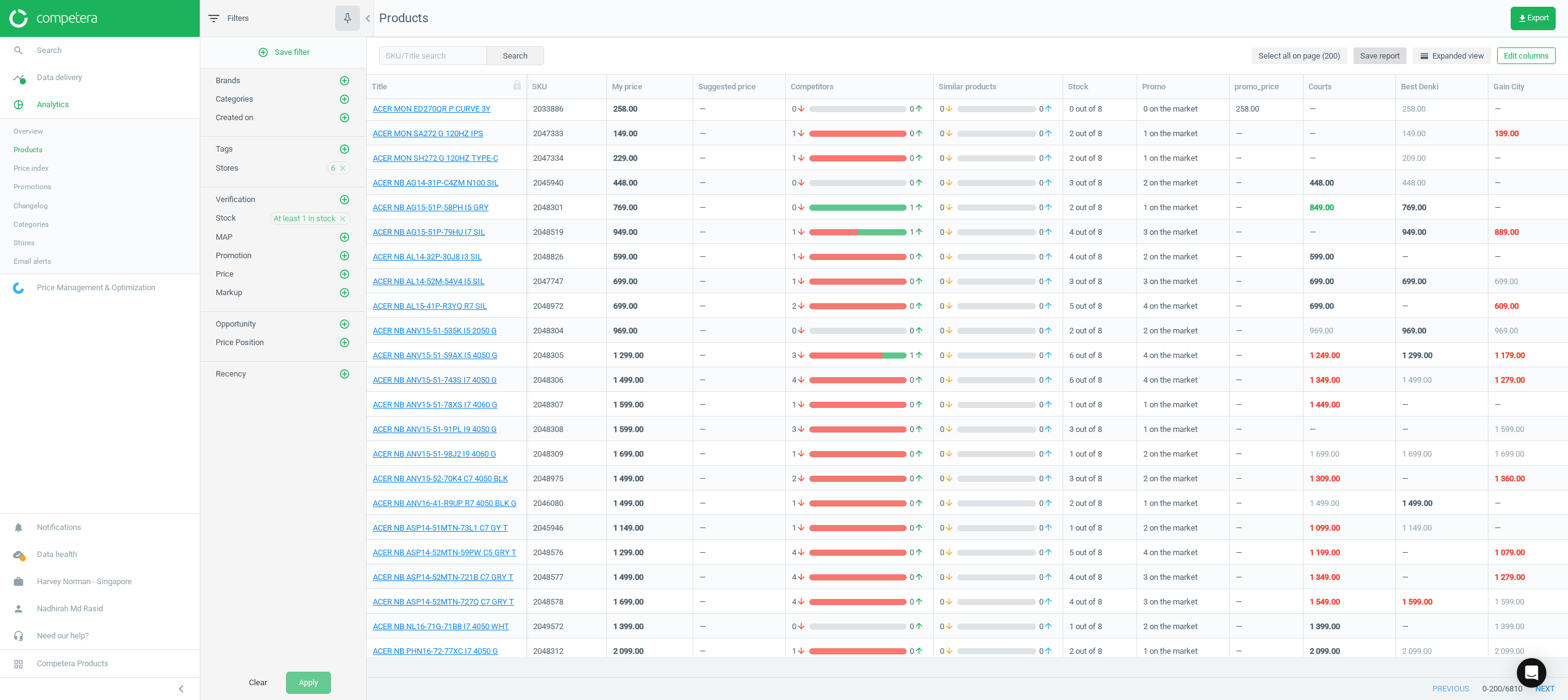 click on "Save report" at bounding box center [1380, 56] 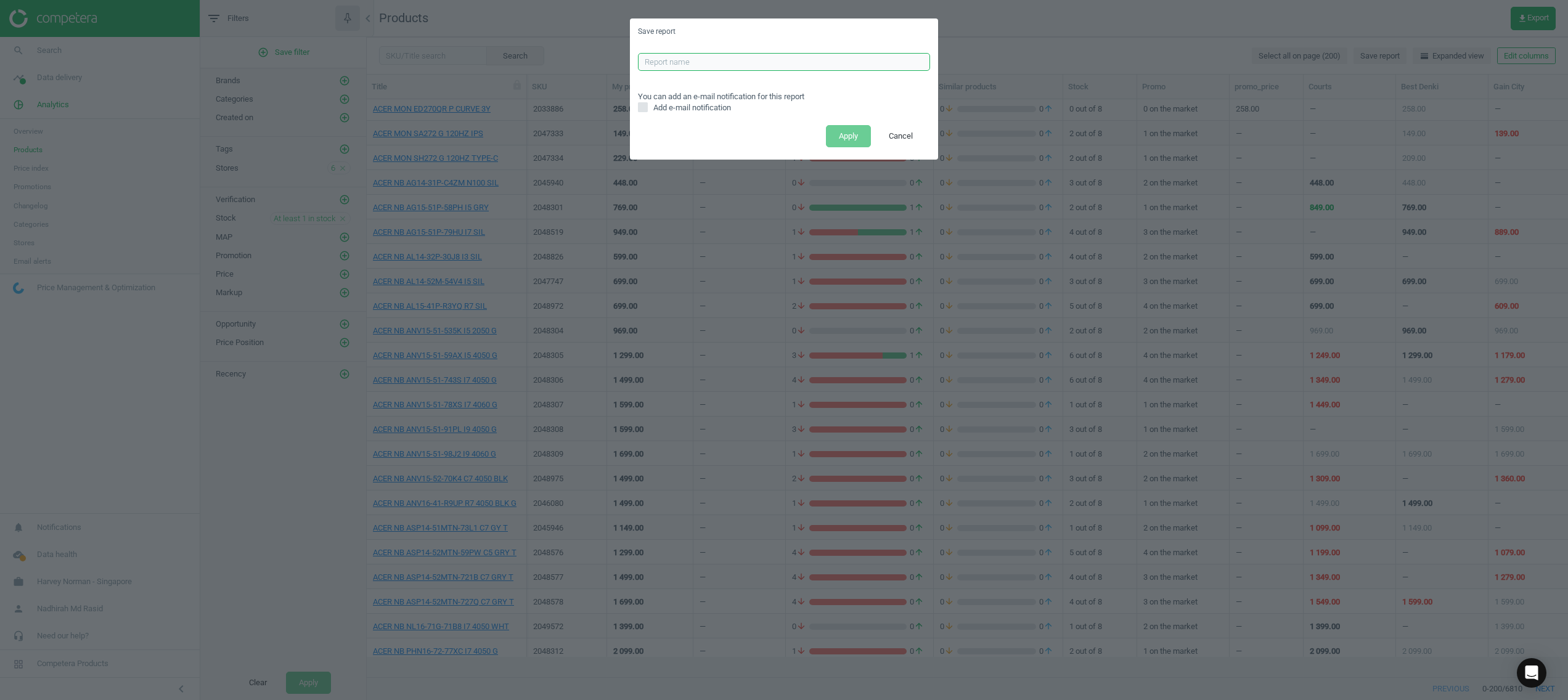 click at bounding box center (784, 62) 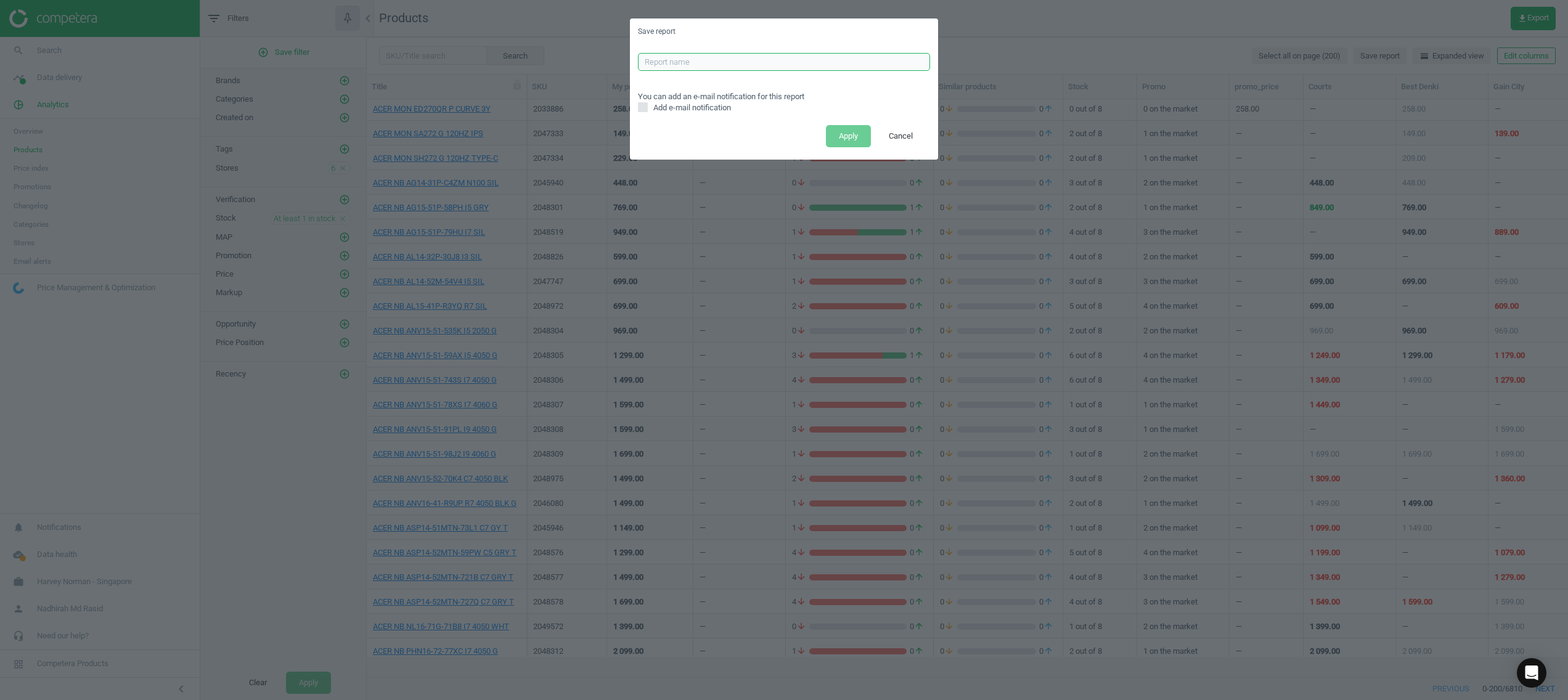 type on "TEST 1" 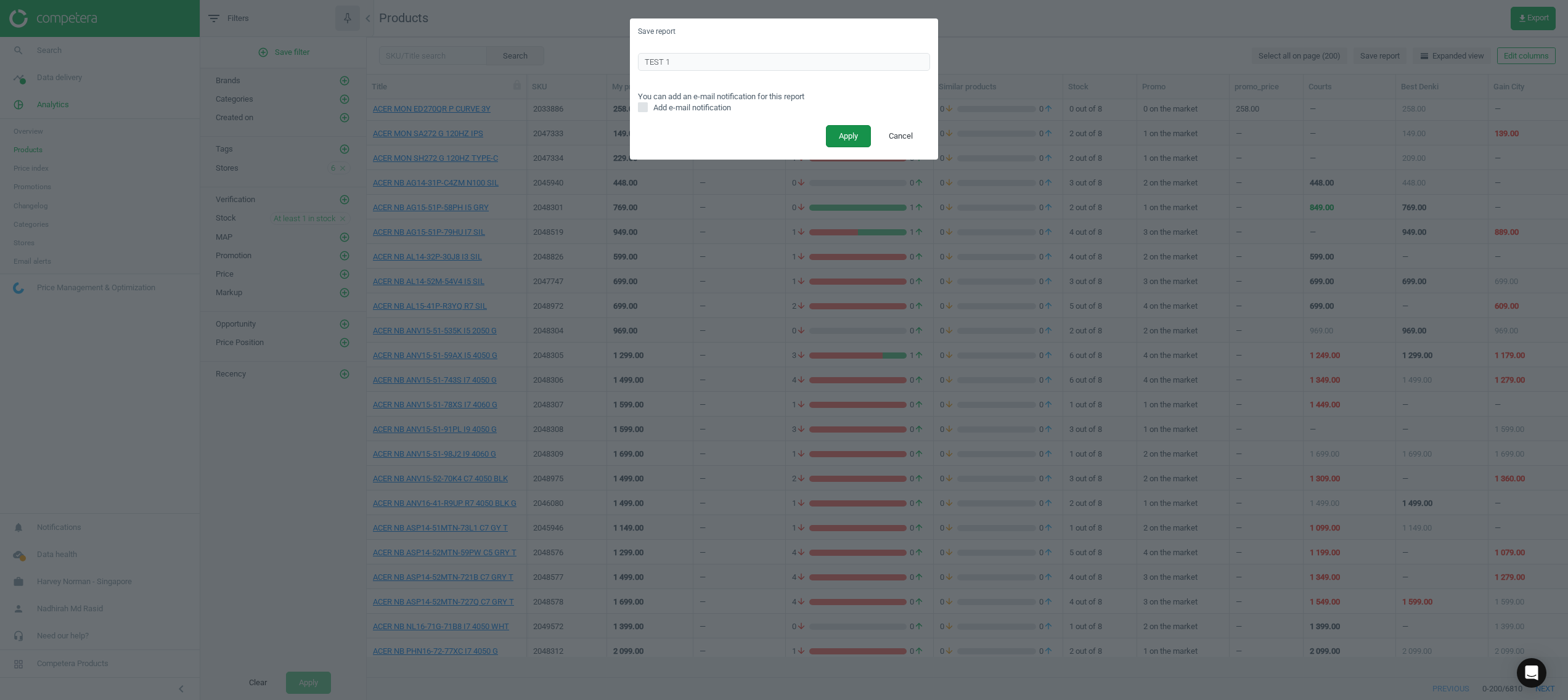 click on "Apply" at bounding box center [848, 136] 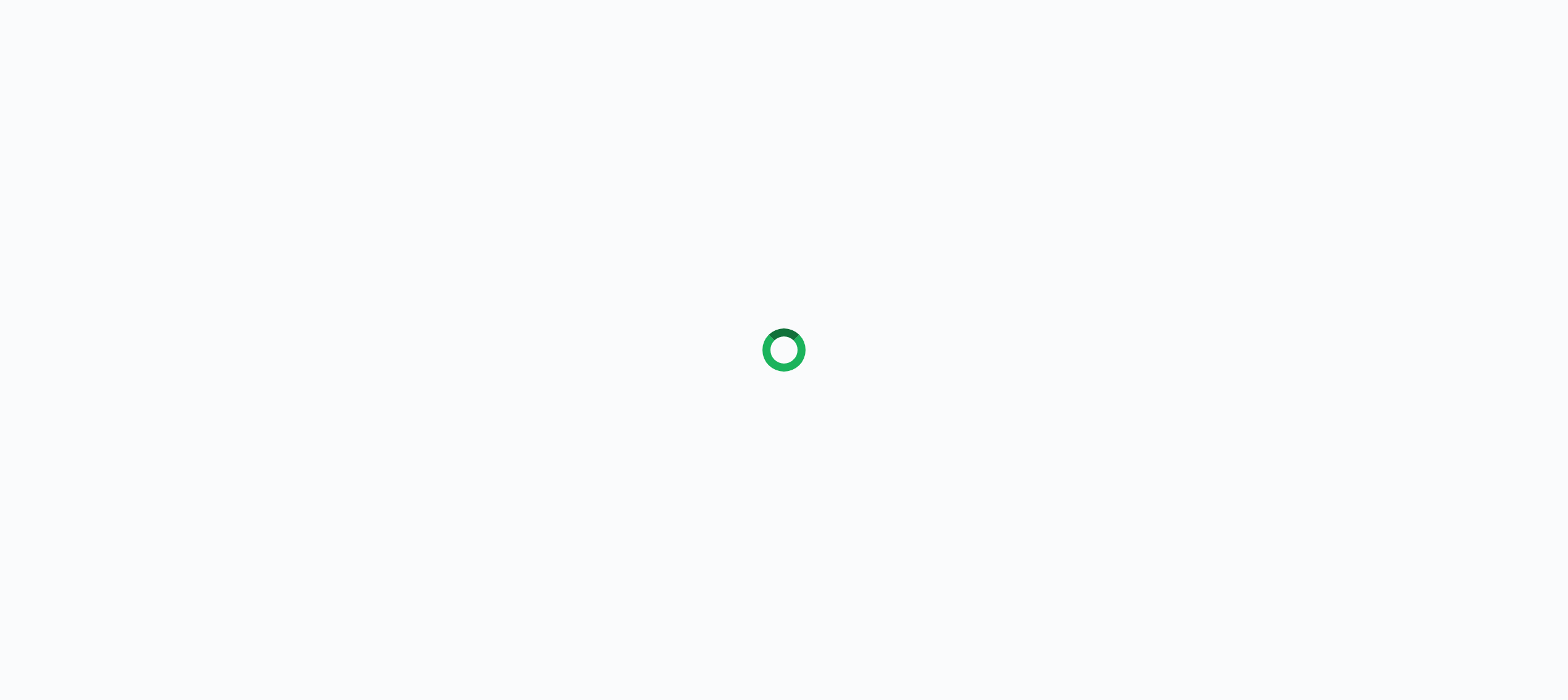 scroll, scrollTop: 0, scrollLeft: 0, axis: both 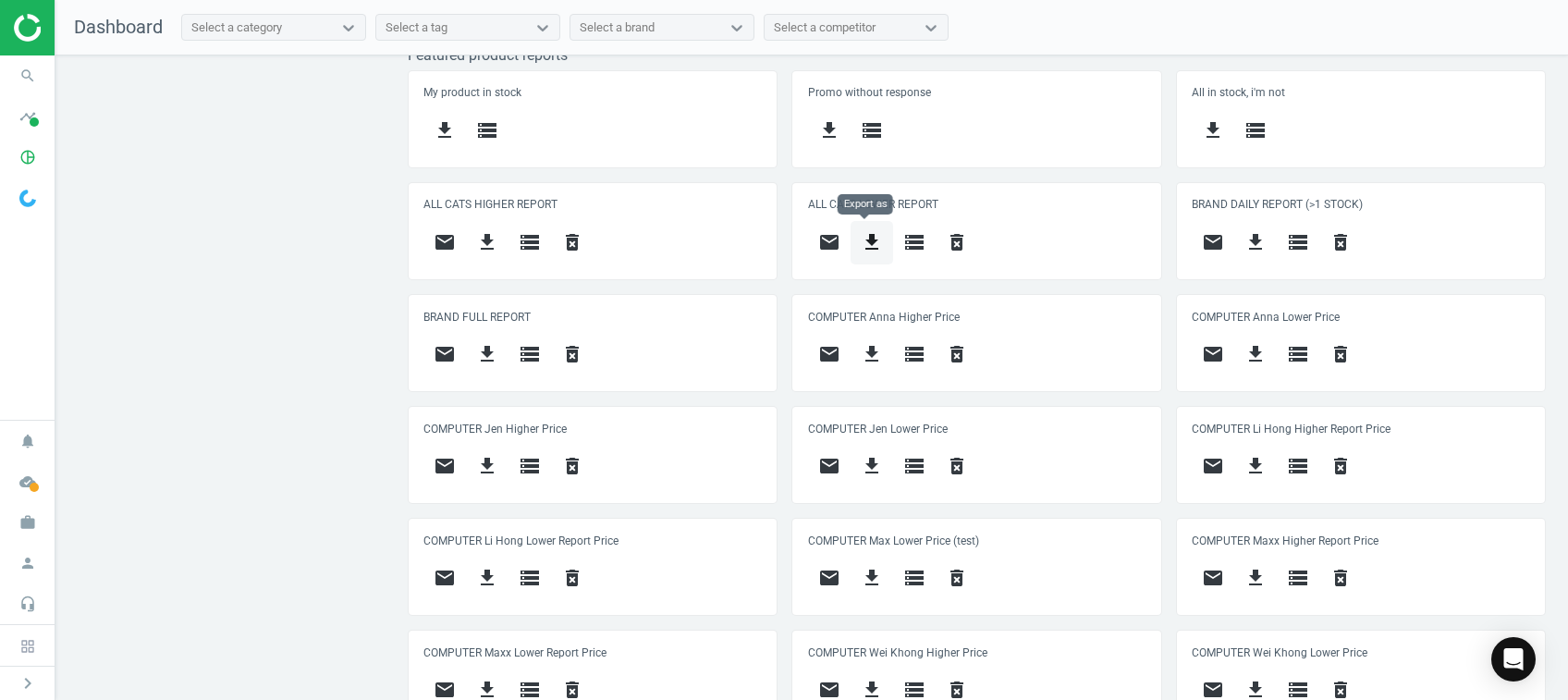 click on "get_app" at bounding box center (872, 242) 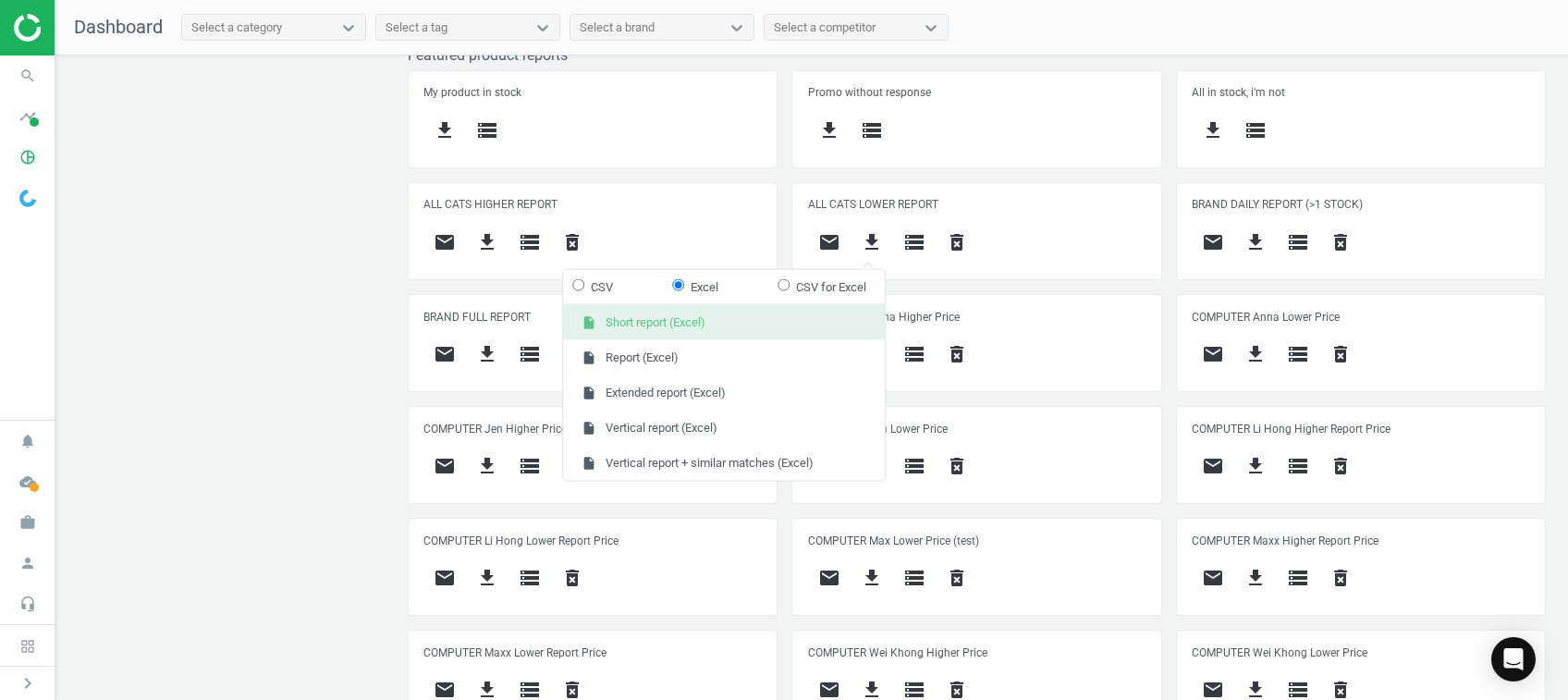 click on "insert_drive_file Short report (Excel)" at bounding box center (724, 323) 